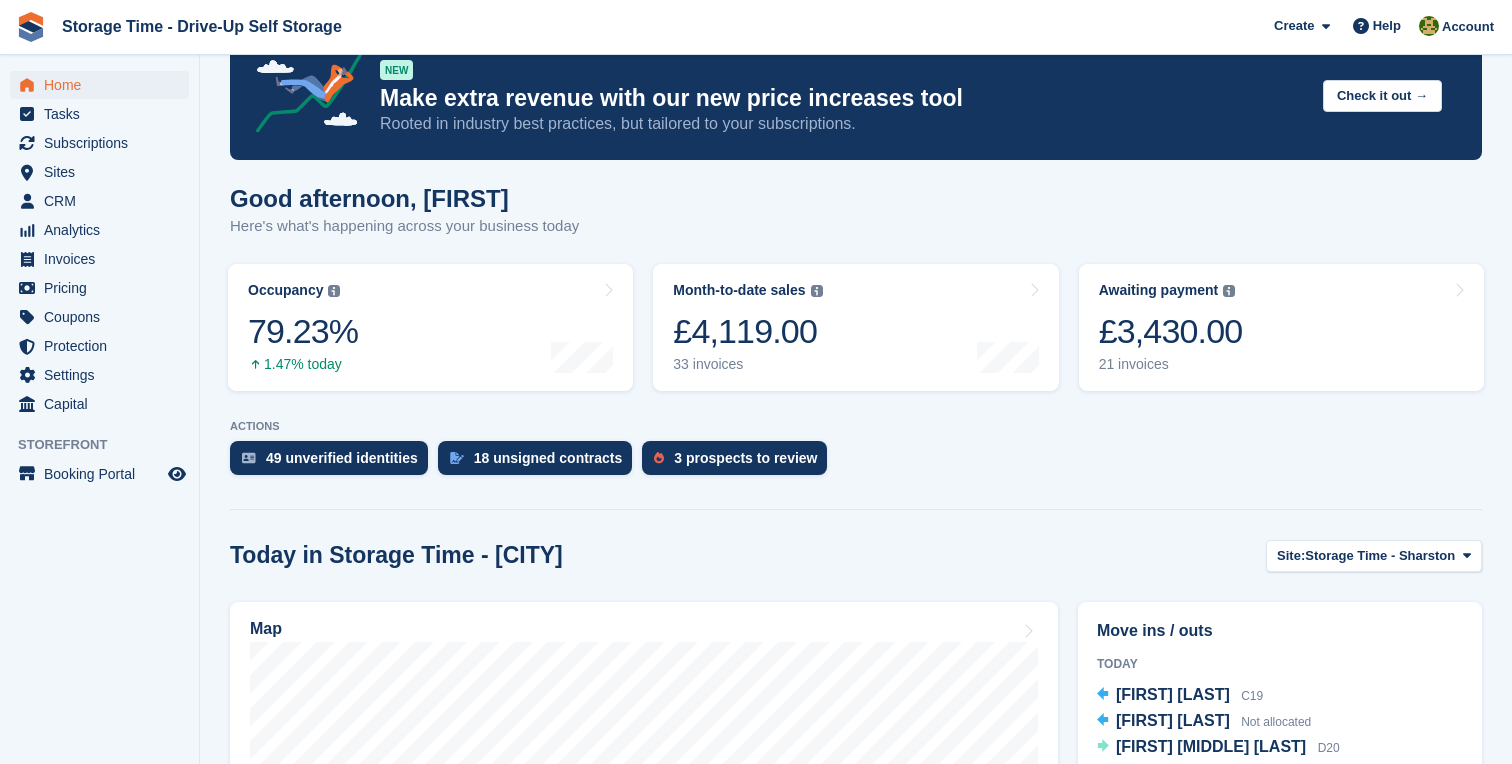 scroll, scrollTop: 551, scrollLeft: 0, axis: vertical 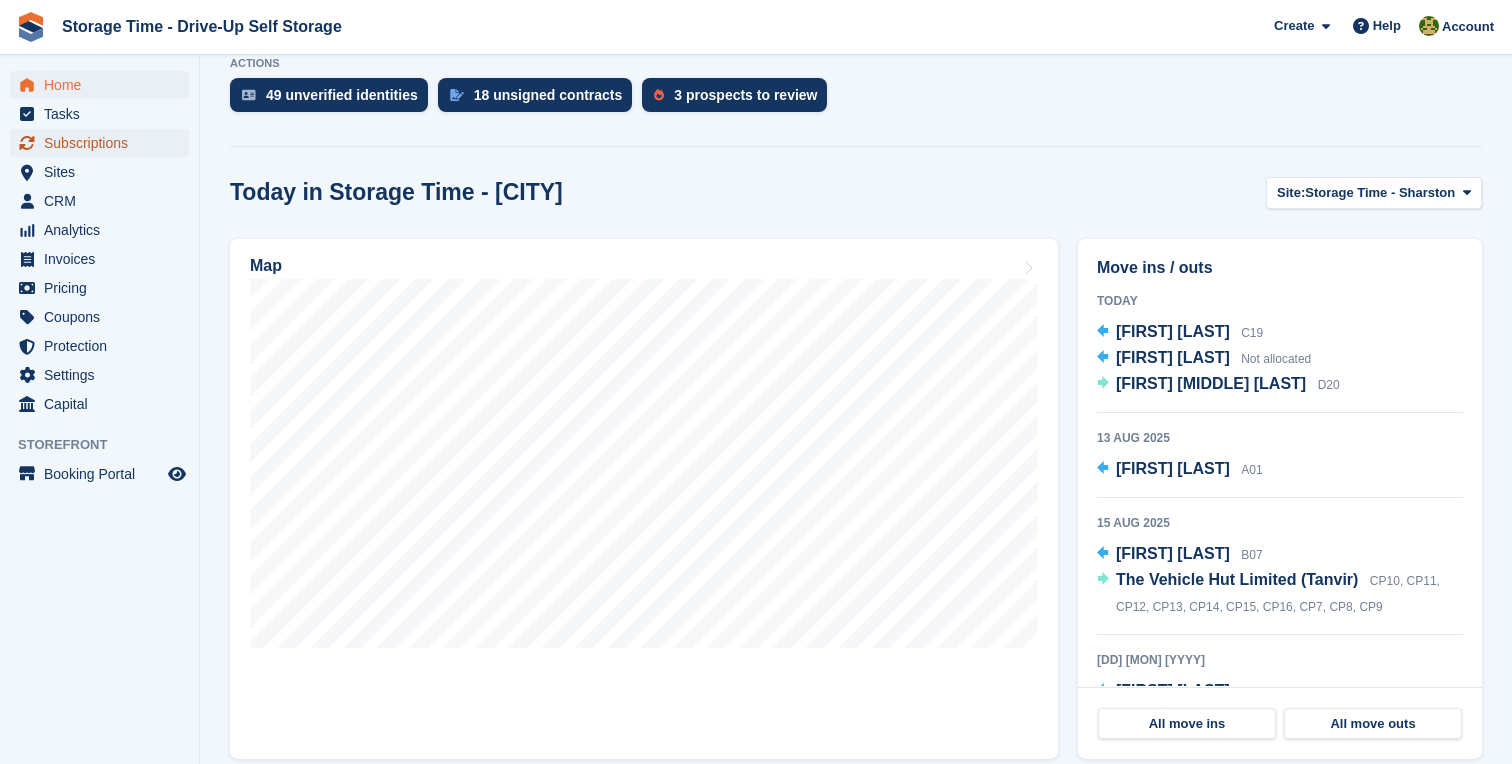 click on "Subscriptions" at bounding box center (99, 143) 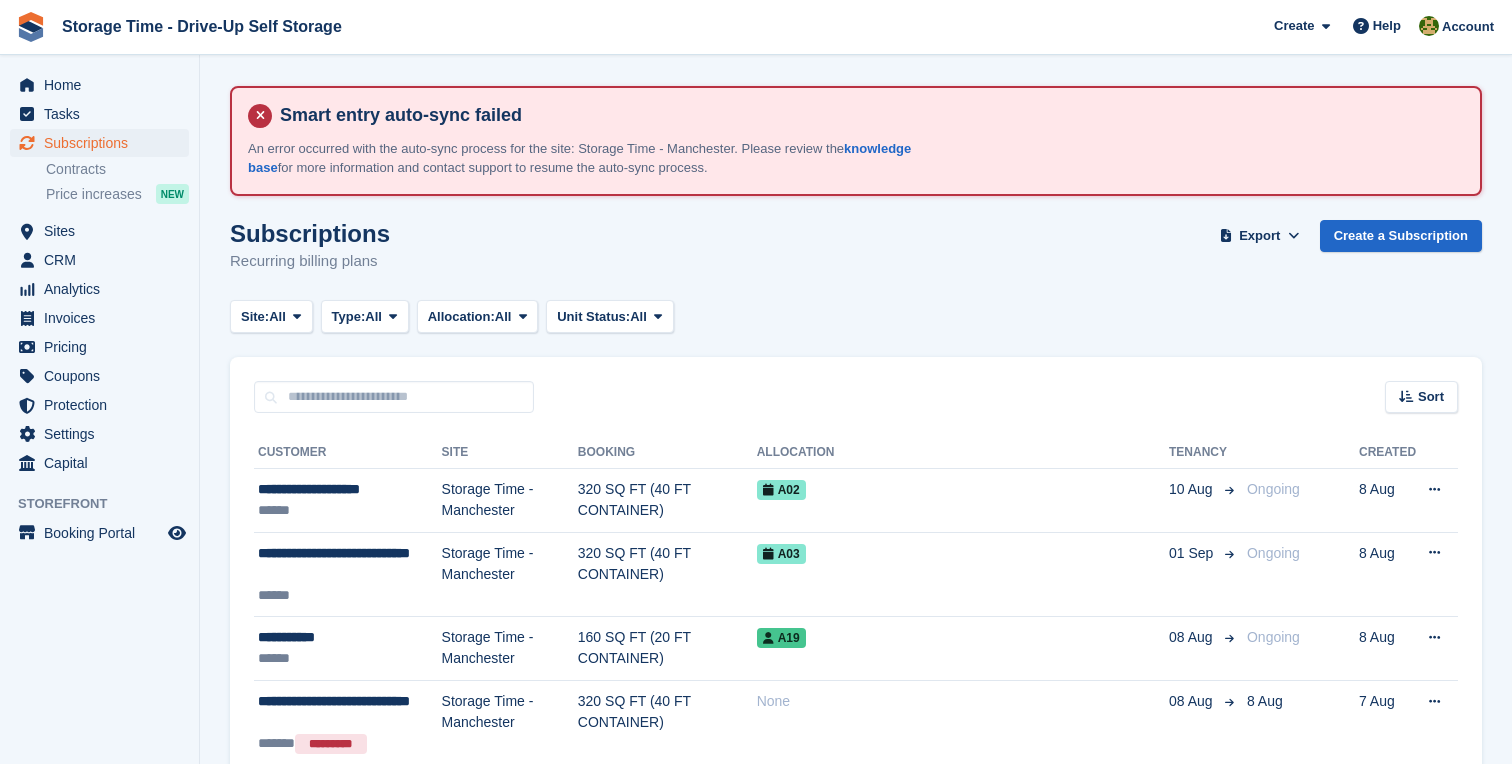 scroll, scrollTop: 0, scrollLeft: 0, axis: both 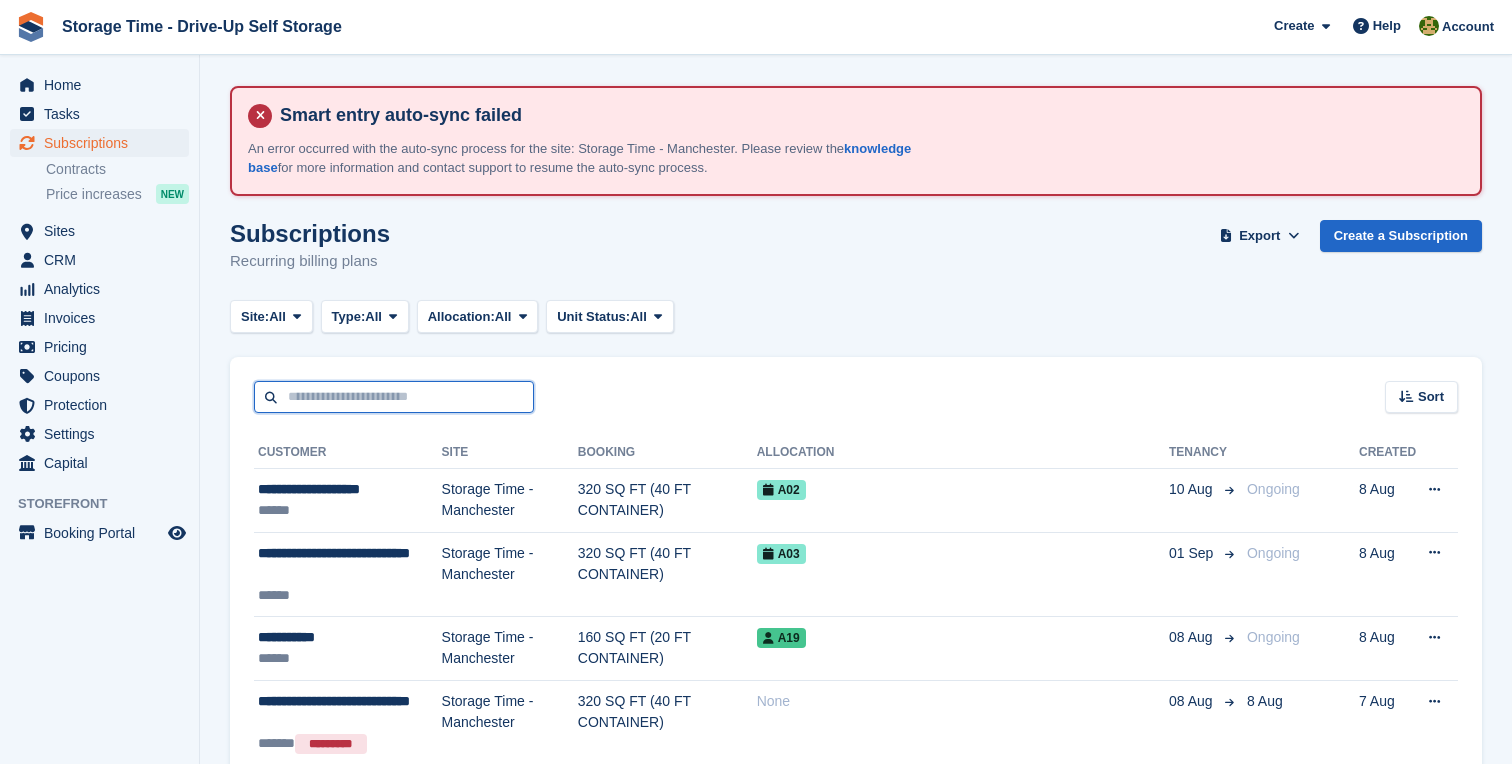 click at bounding box center (394, 397) 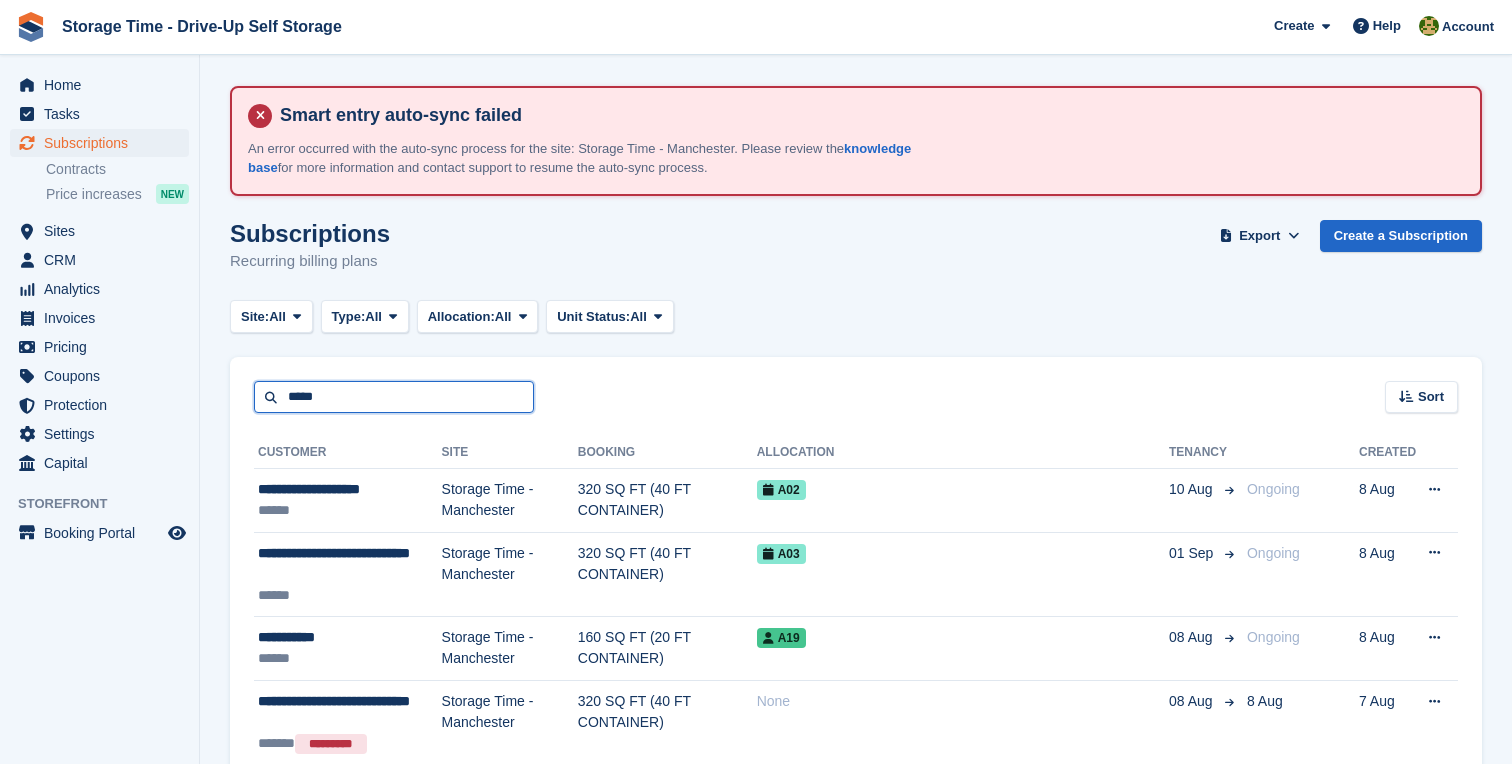 type on "*****" 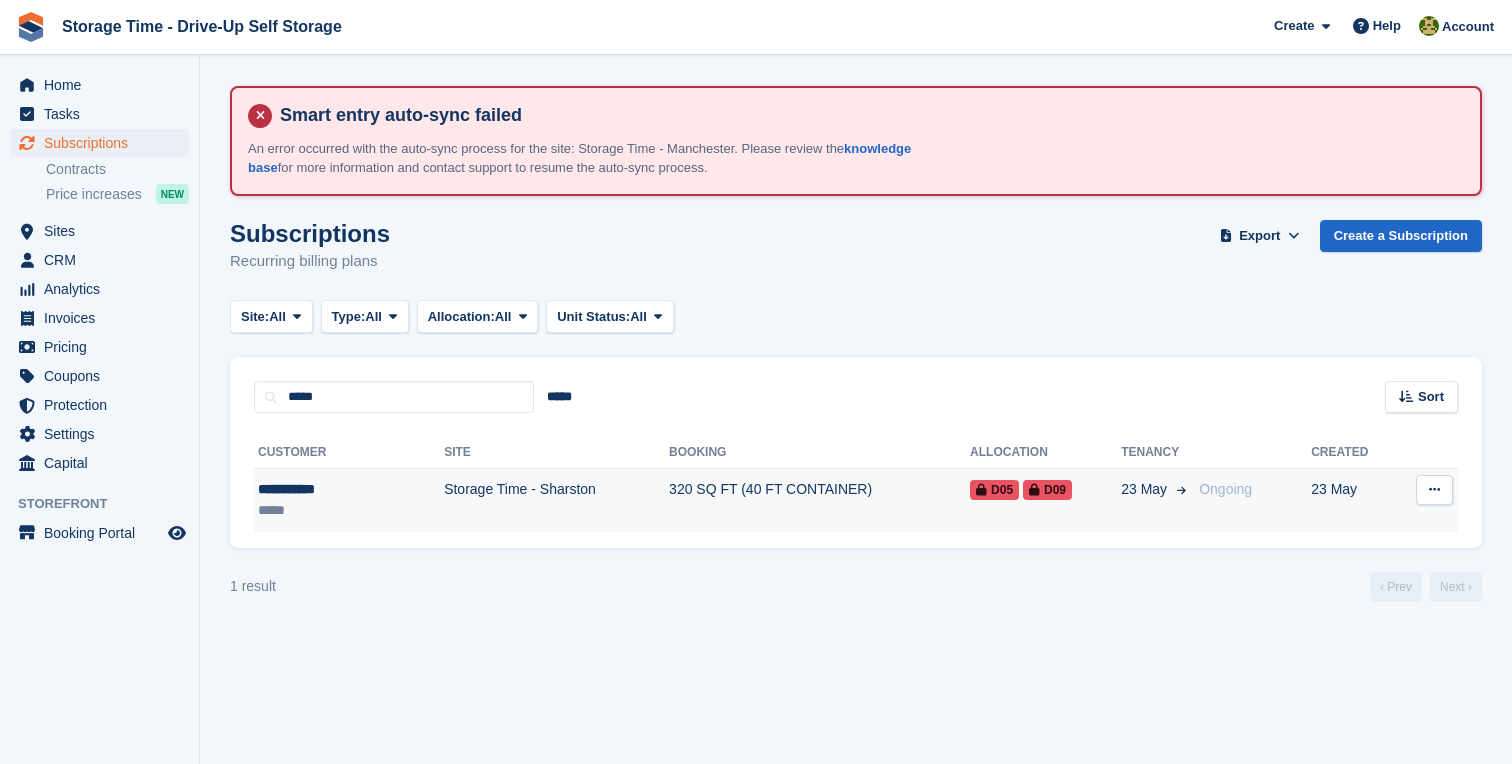 click on "Storage Time - Sharston" at bounding box center (556, 500) 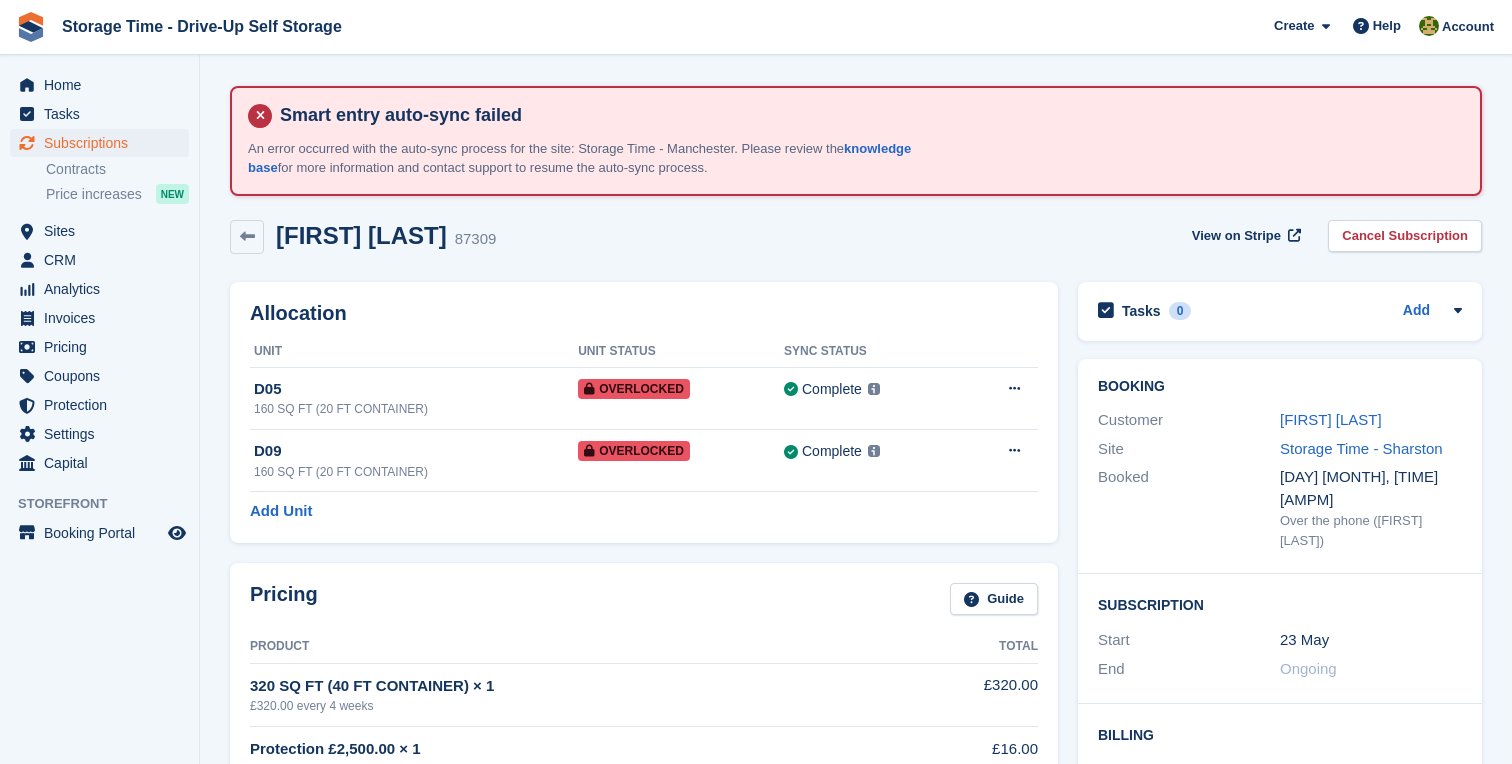 scroll, scrollTop: 0, scrollLeft: 0, axis: both 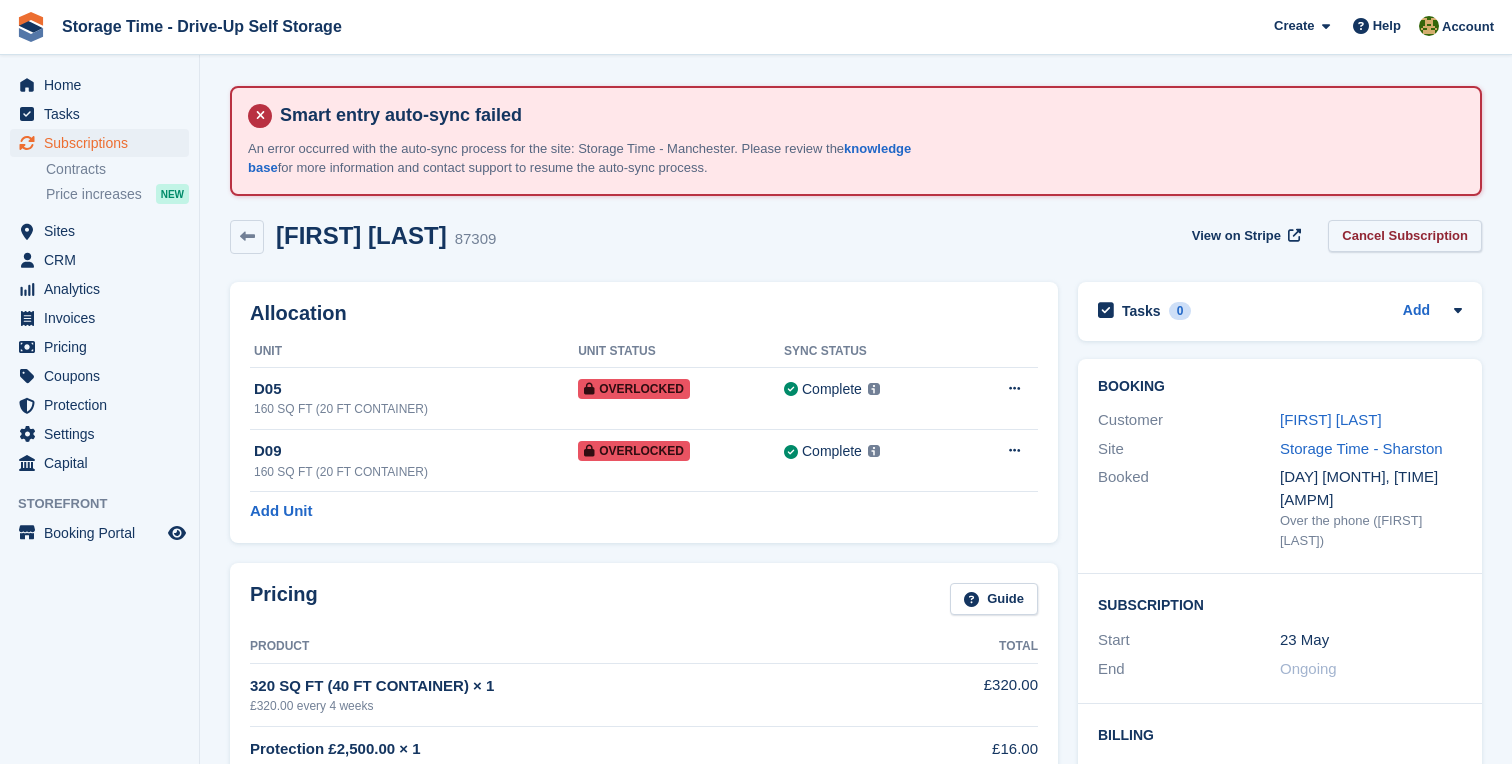 click on "Cancel Subscription" at bounding box center (1405, 236) 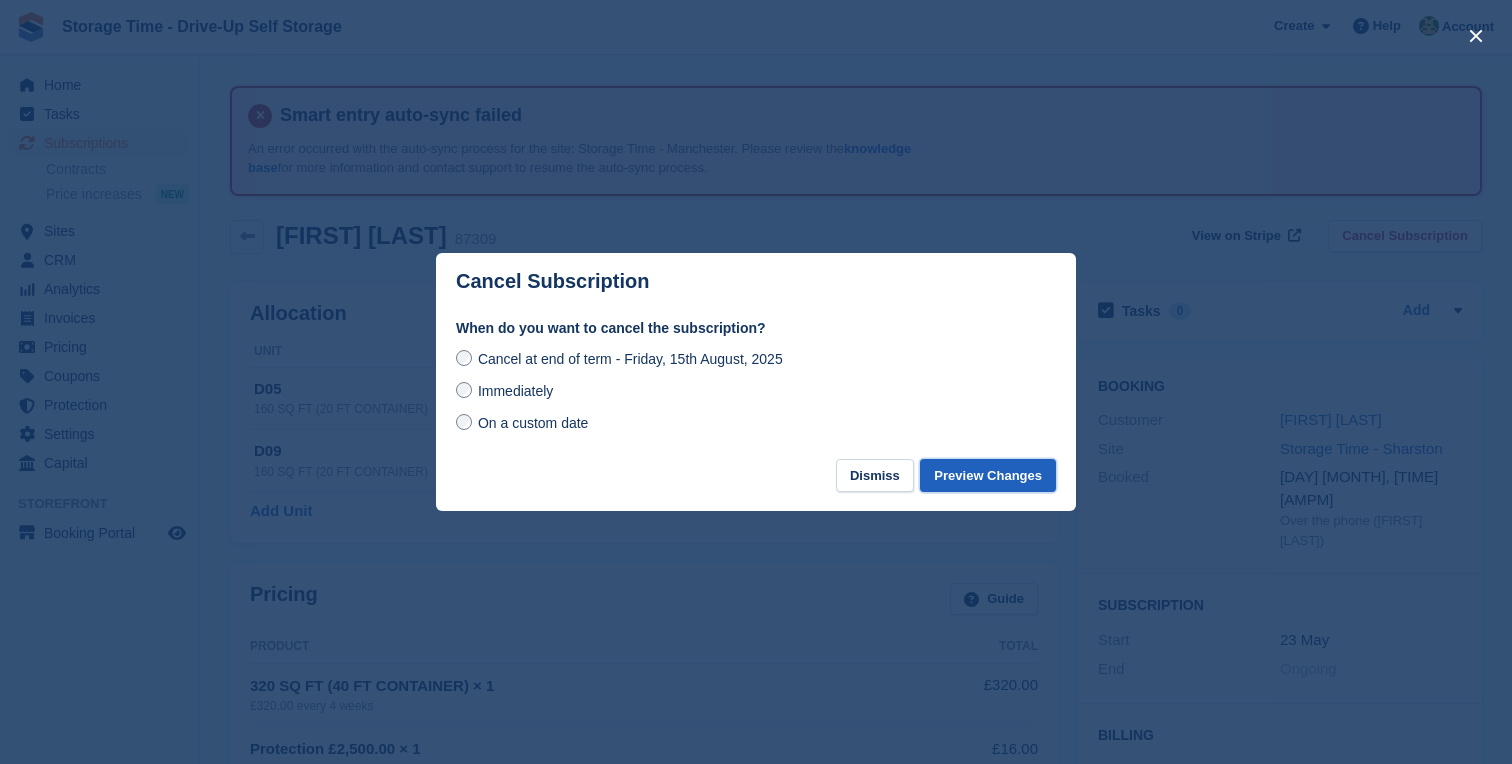 click on "Preview Changes" at bounding box center [988, 475] 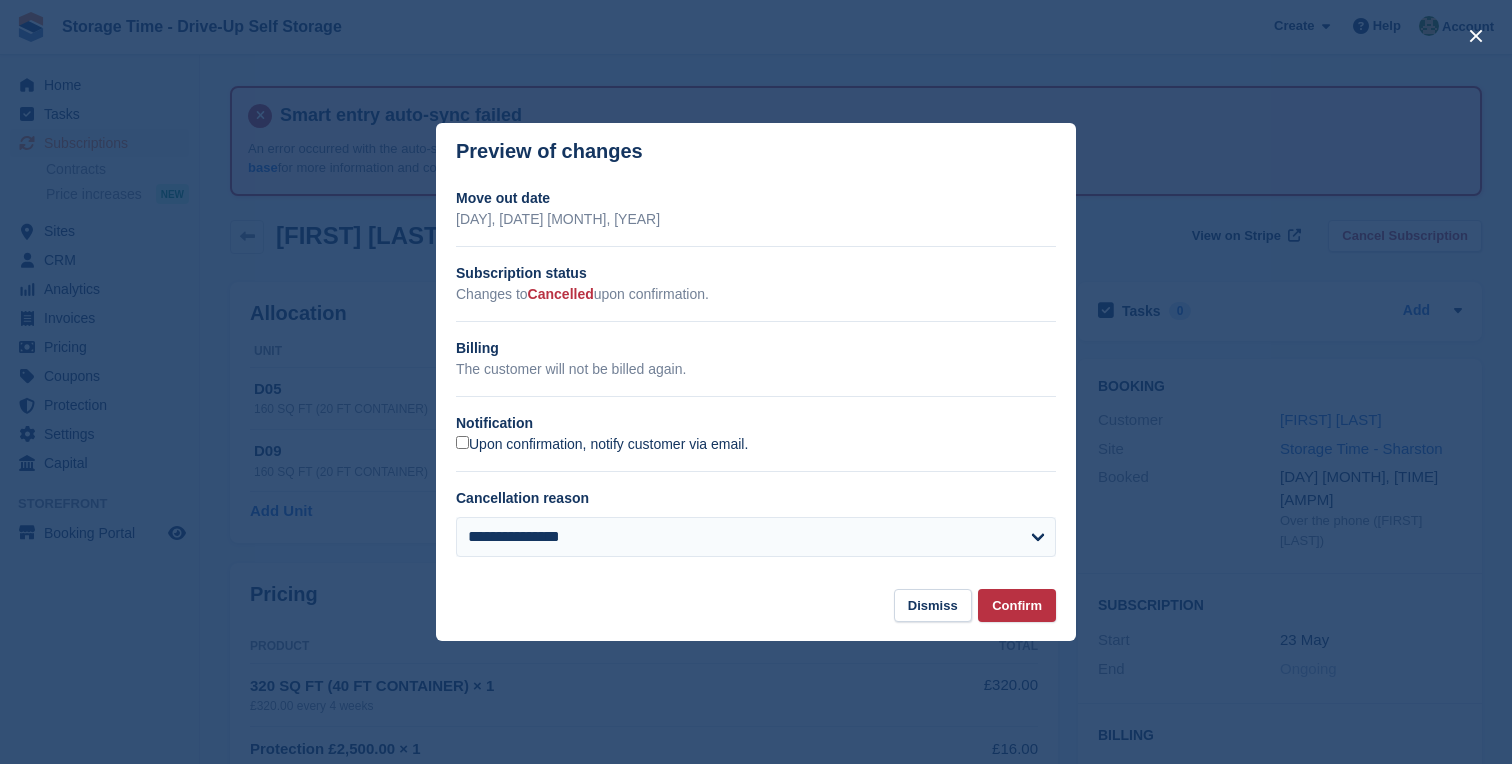 click on "Upon confirmation, notify customer via email." at bounding box center (602, 445) 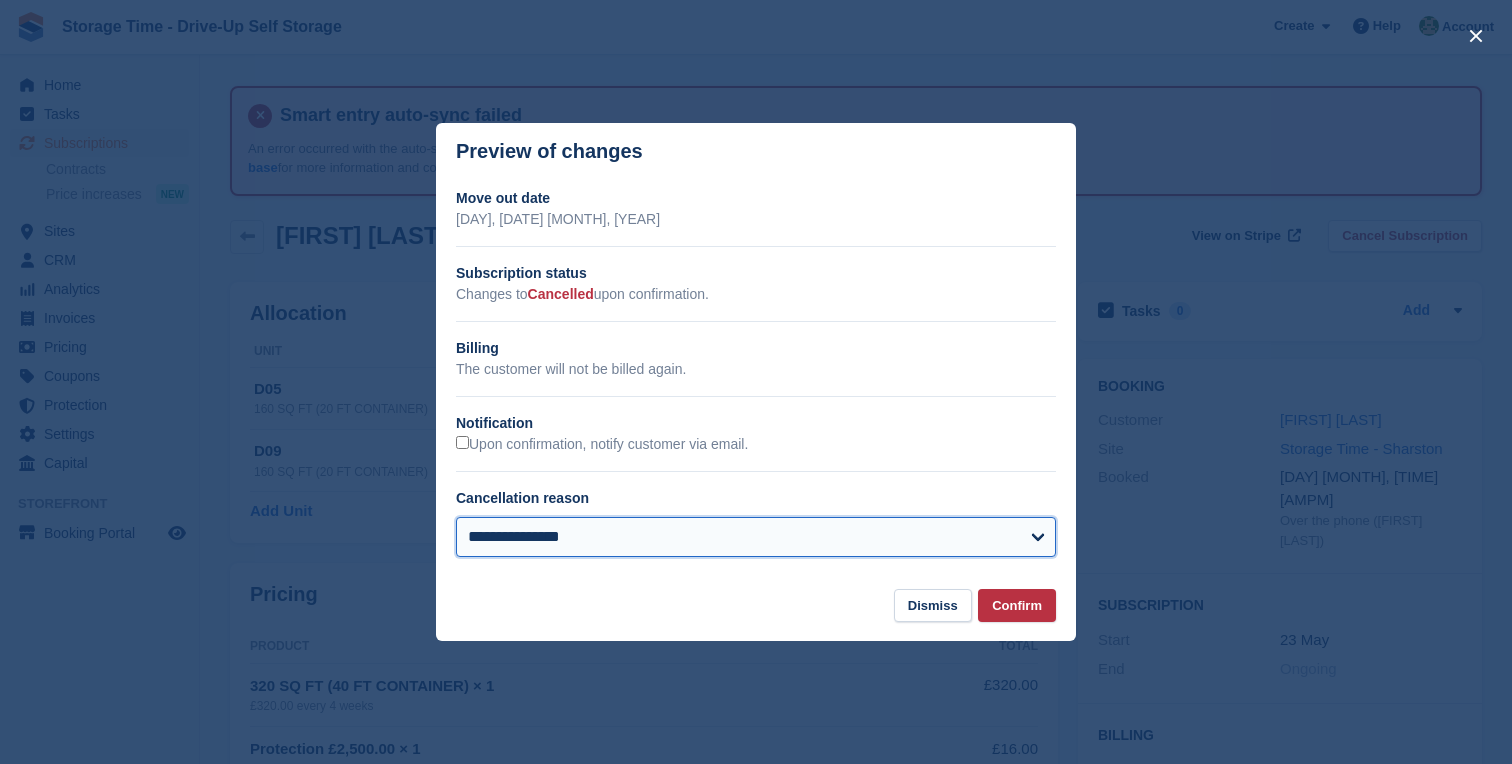 click on "**********" at bounding box center [756, 537] 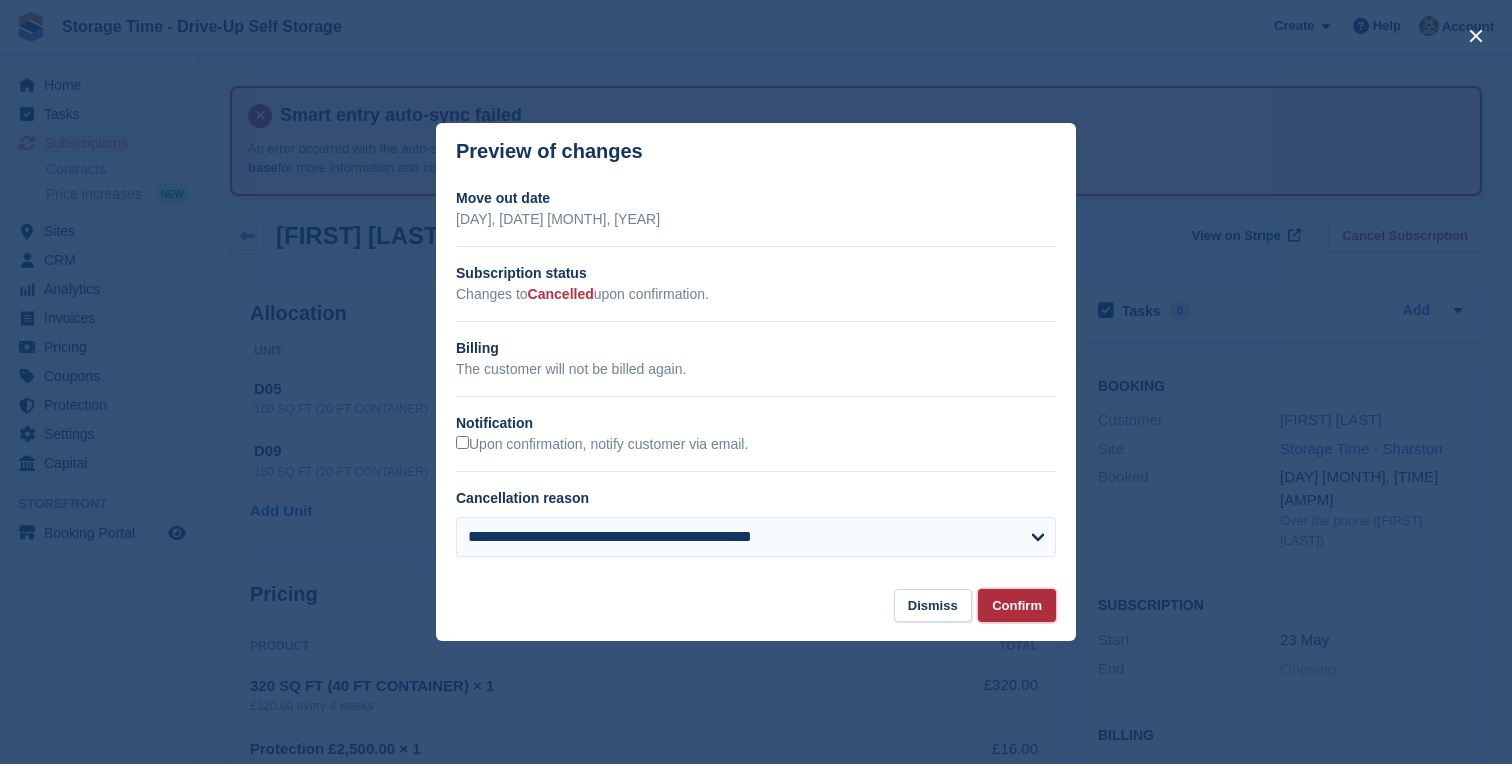 click on "Confirm" at bounding box center (1017, 605) 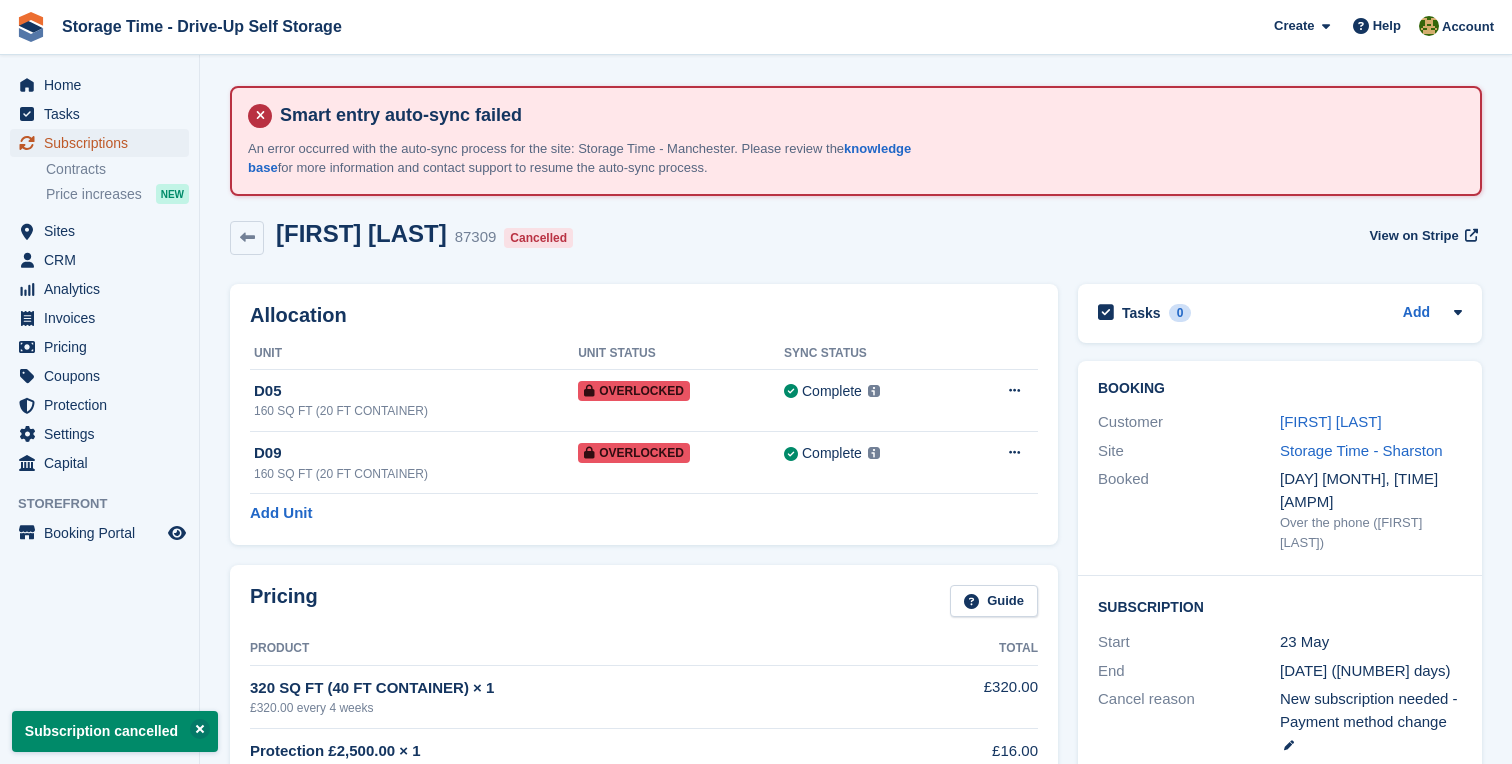 click on "Subscriptions" at bounding box center [104, 143] 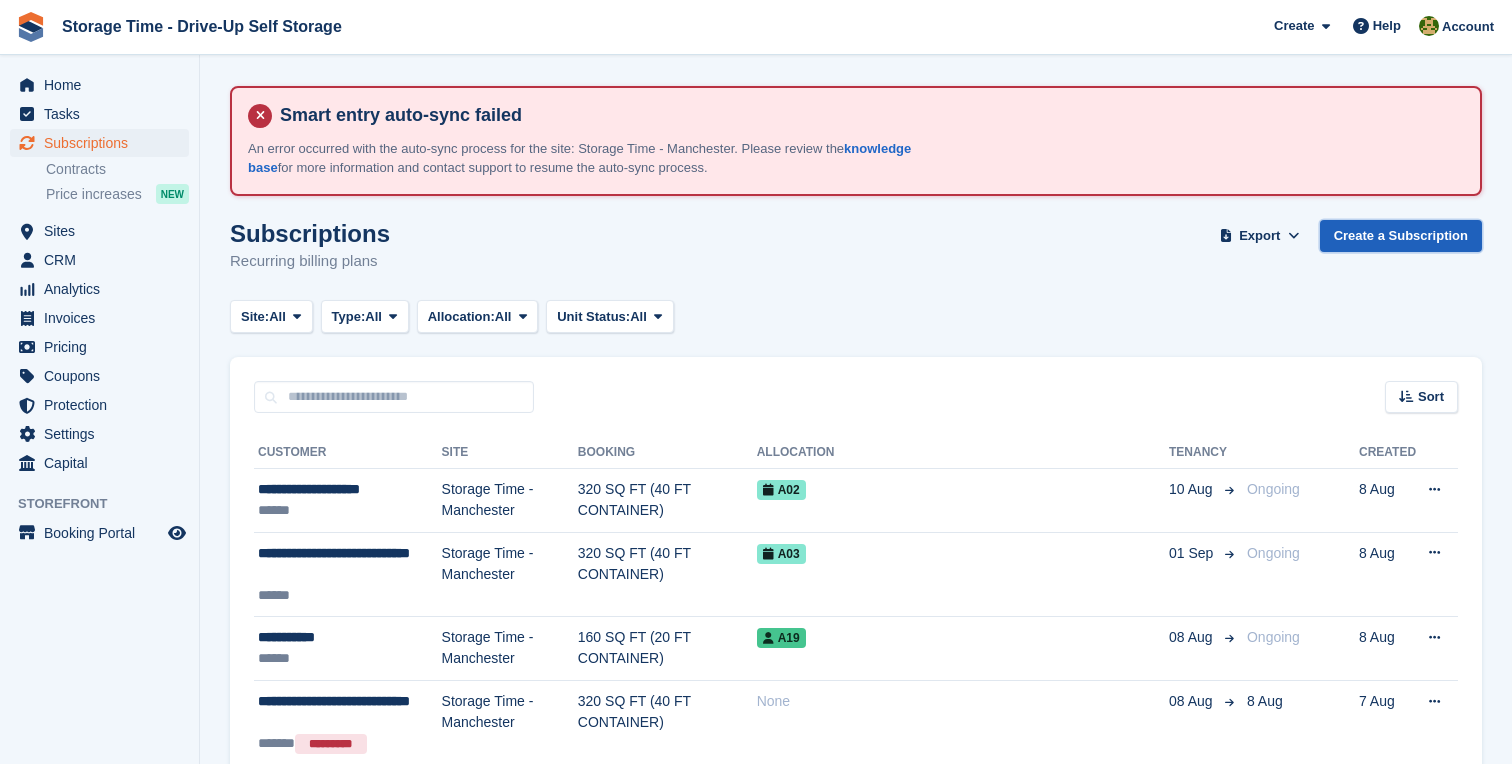 click on "Create a Subscription" at bounding box center (1401, 236) 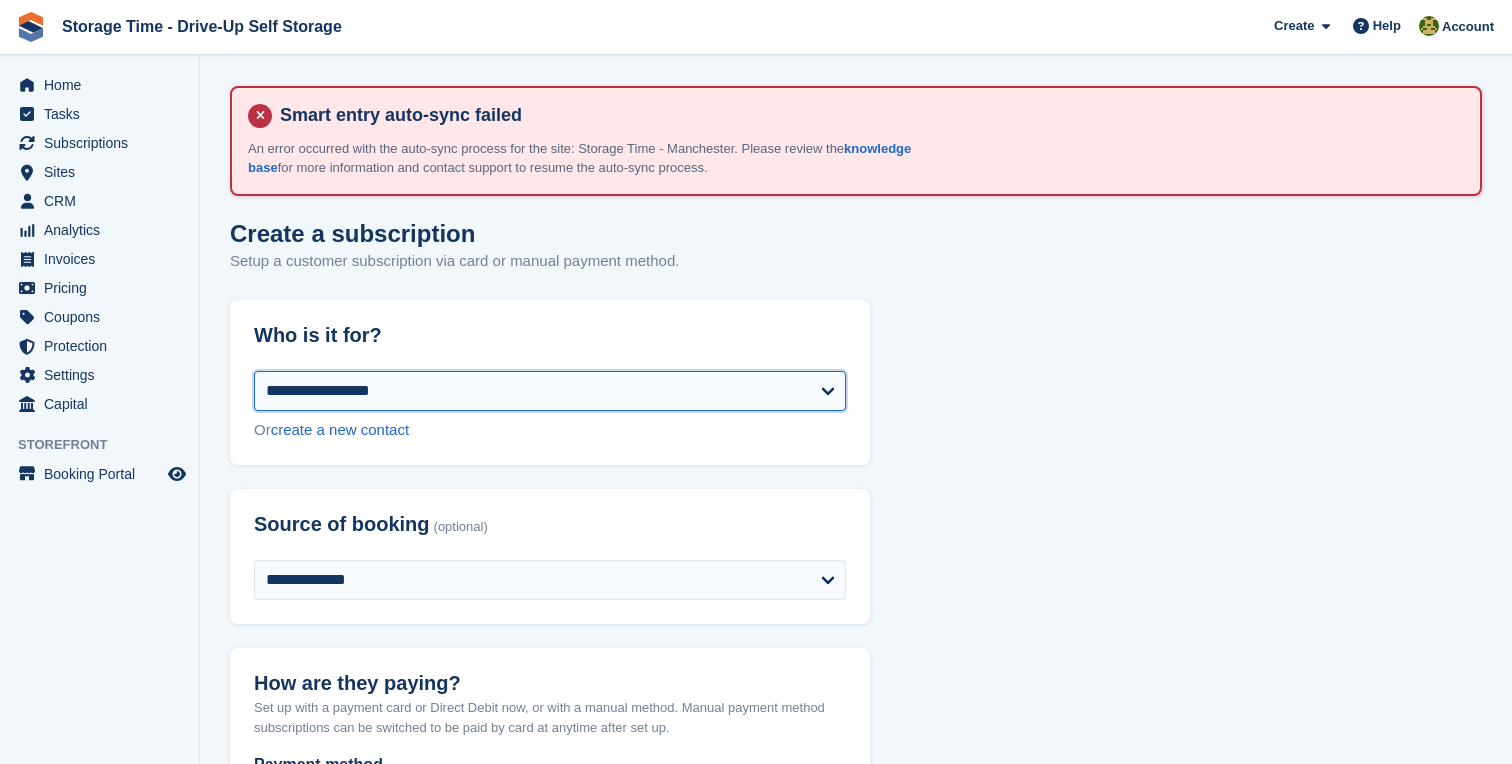 click on "**********" at bounding box center (550, 391) 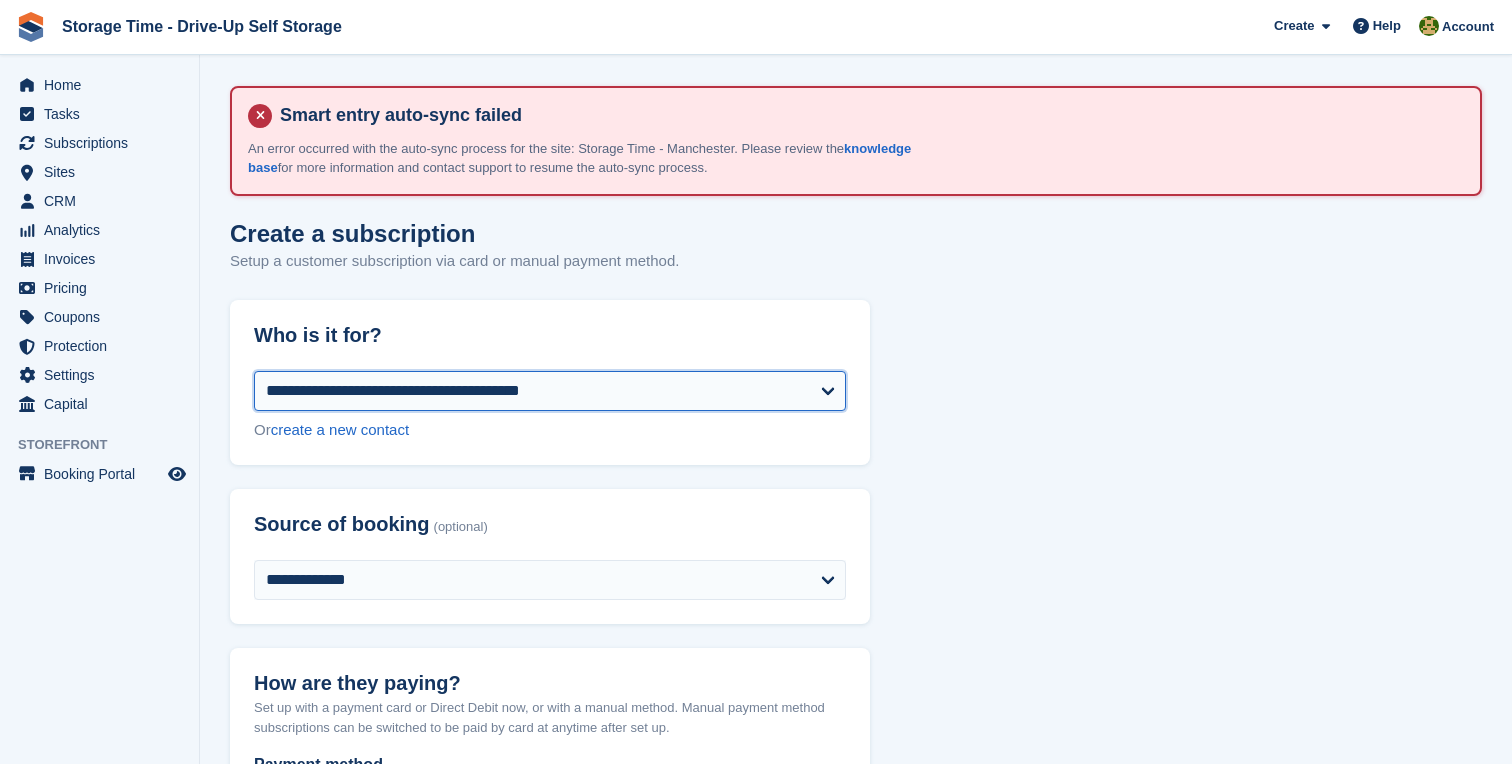 select on "**********" 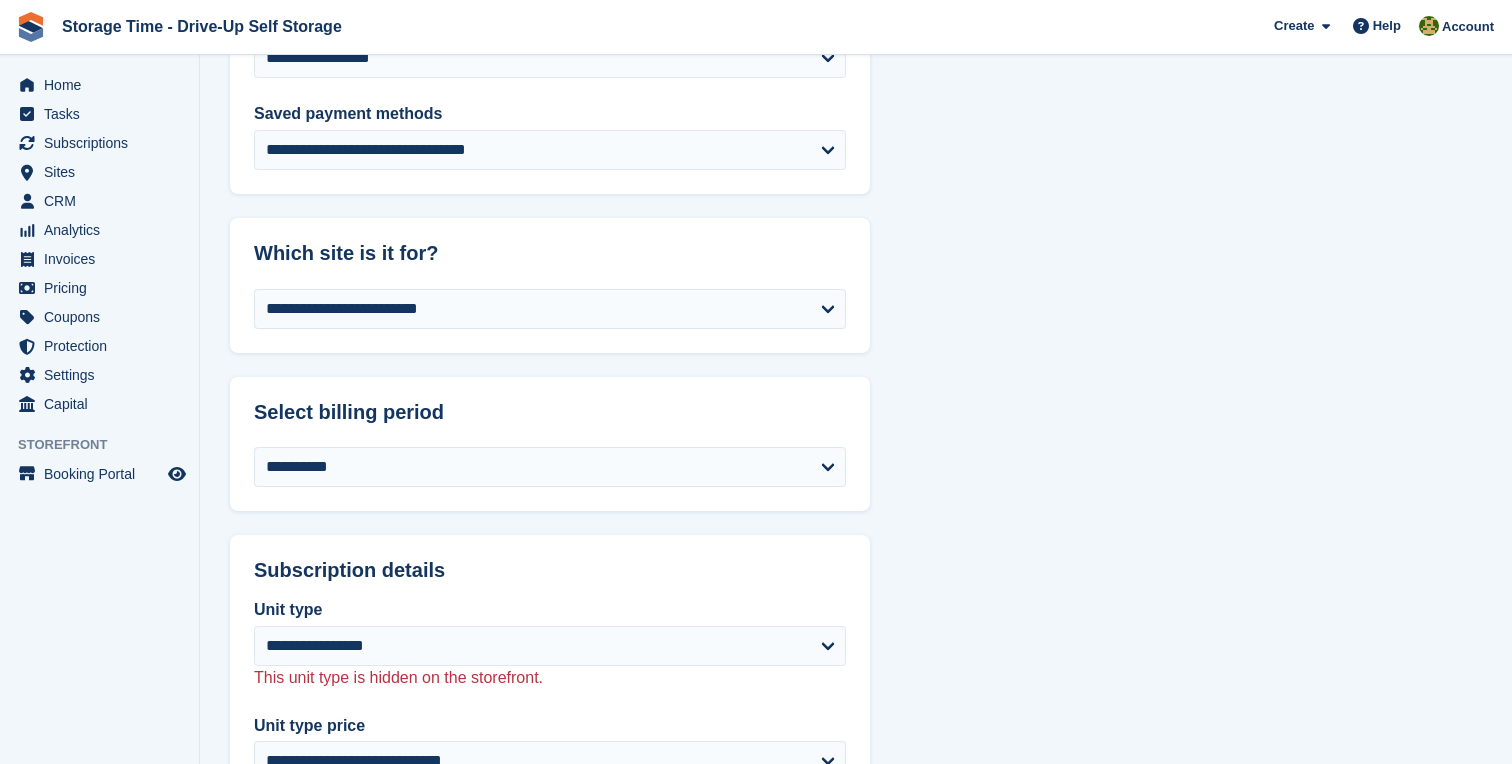 scroll, scrollTop: 746, scrollLeft: 0, axis: vertical 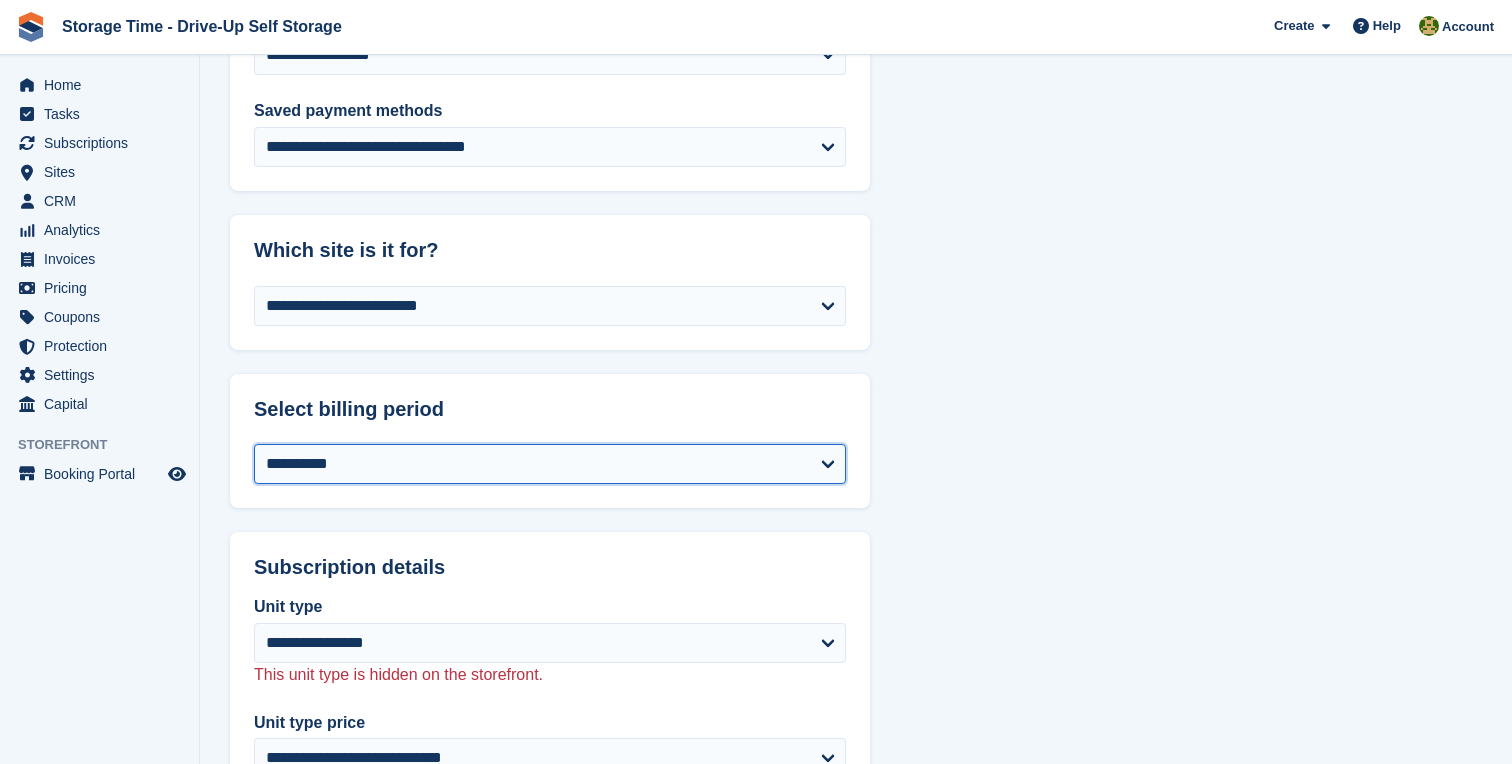 click on "**********" at bounding box center (550, 464) 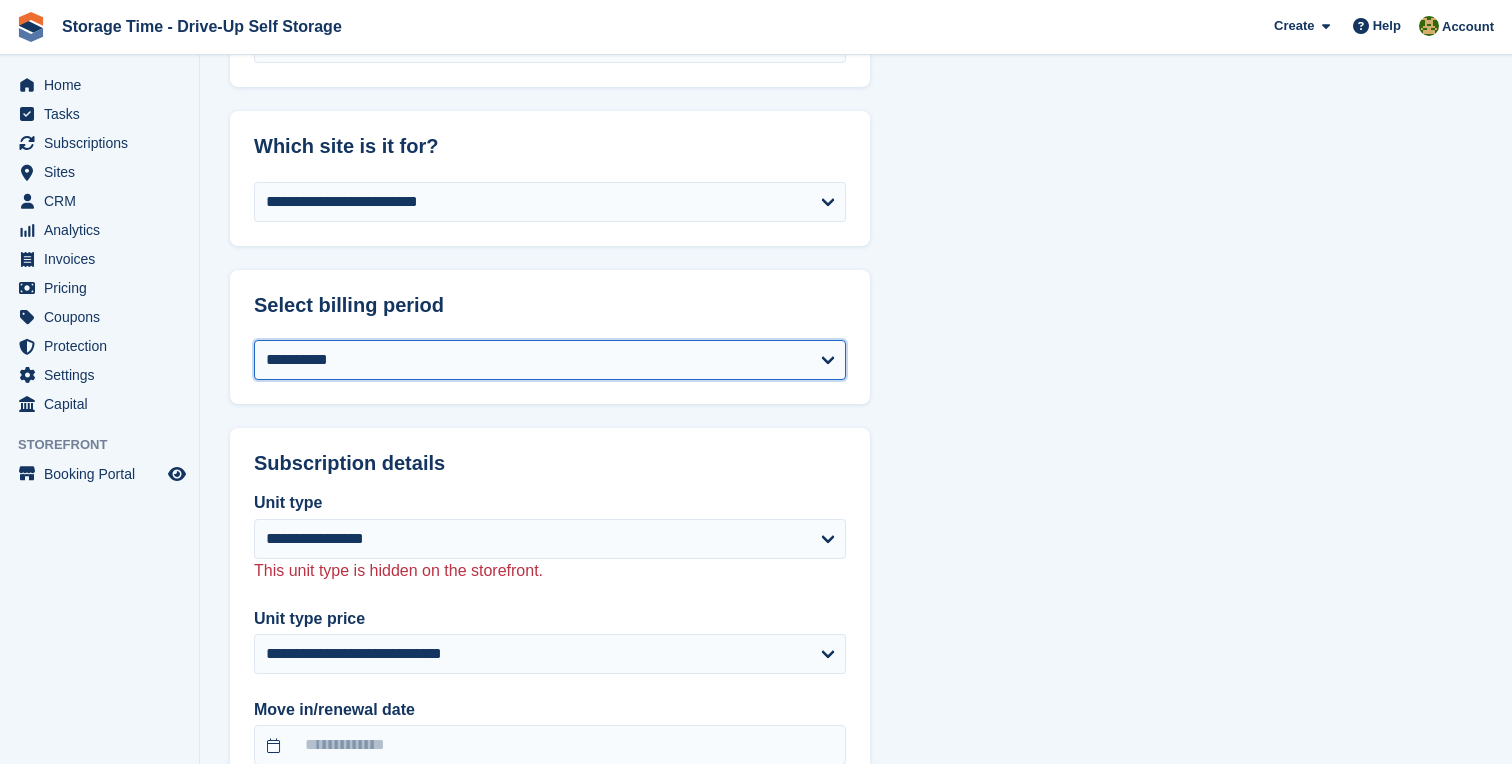 select on "******" 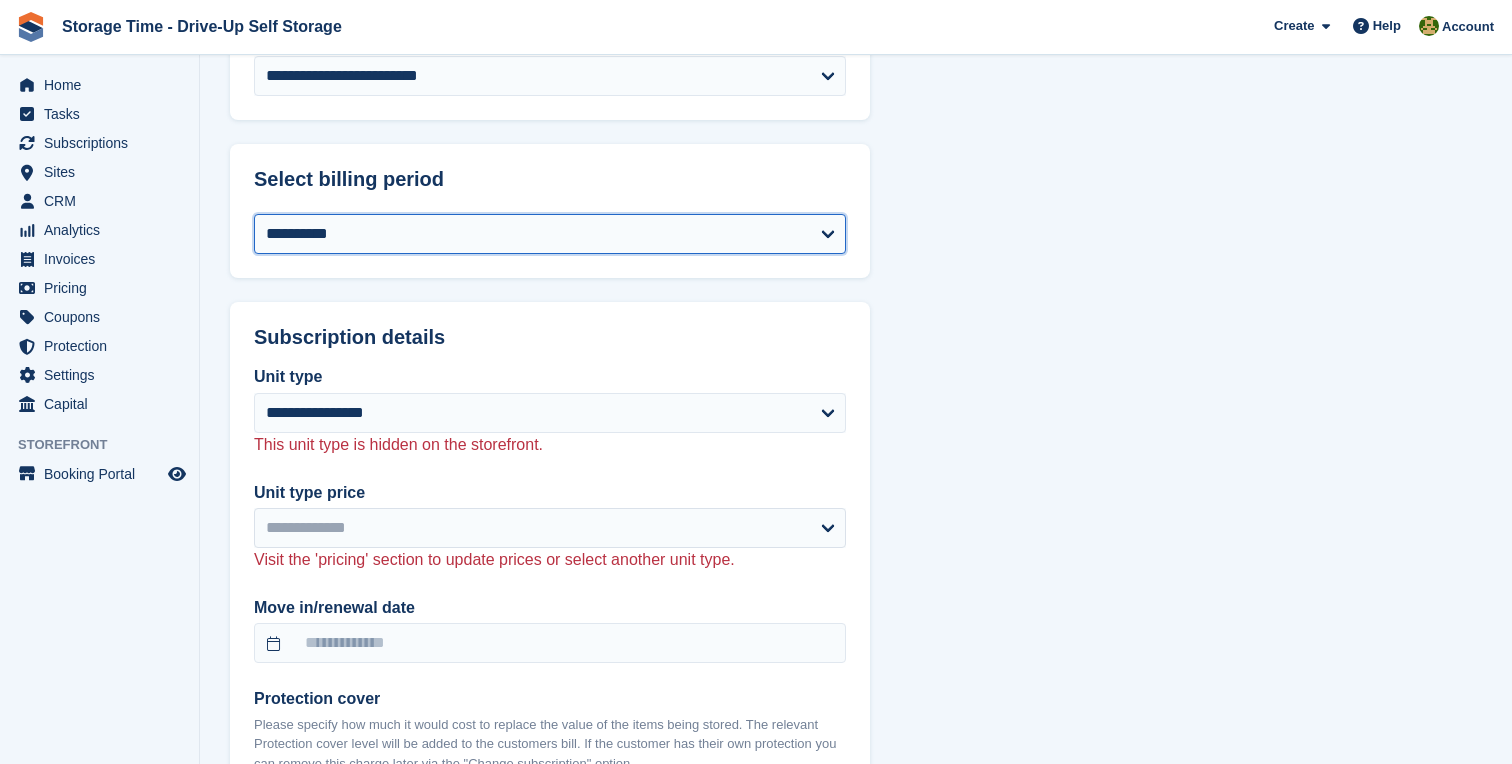 scroll, scrollTop: 981, scrollLeft: 0, axis: vertical 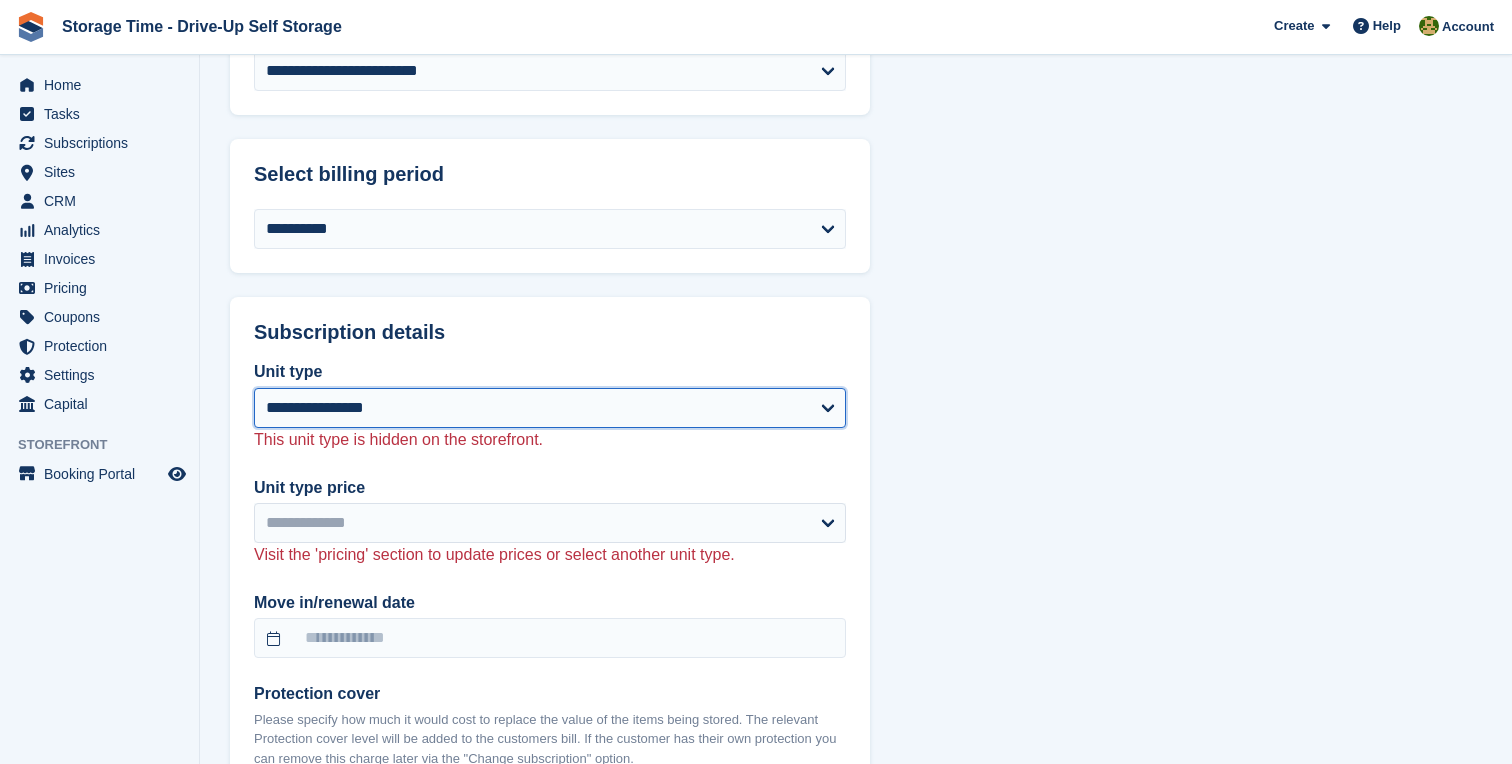 click on "**********" at bounding box center [550, 408] 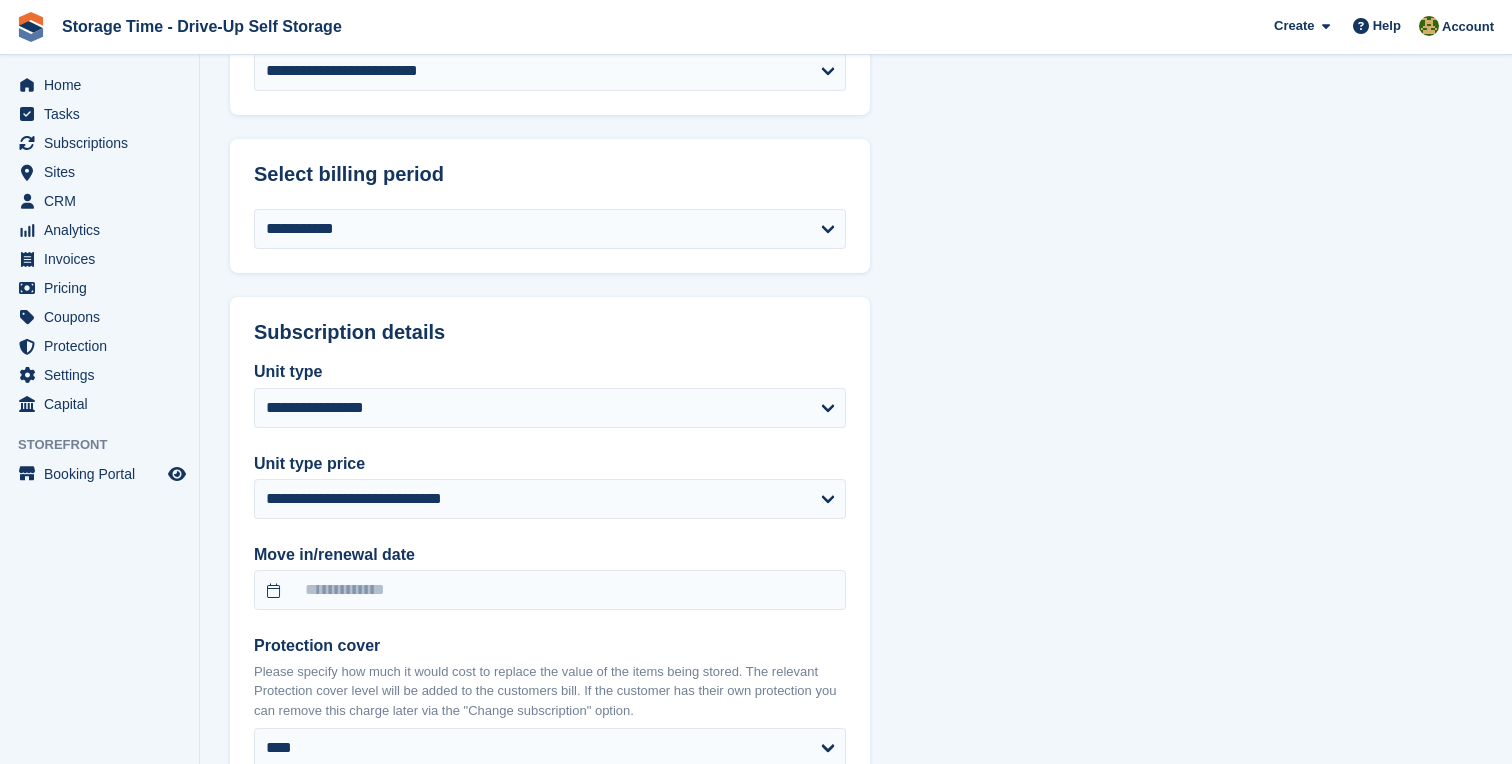 click on "**********" at bounding box center (550, 711) 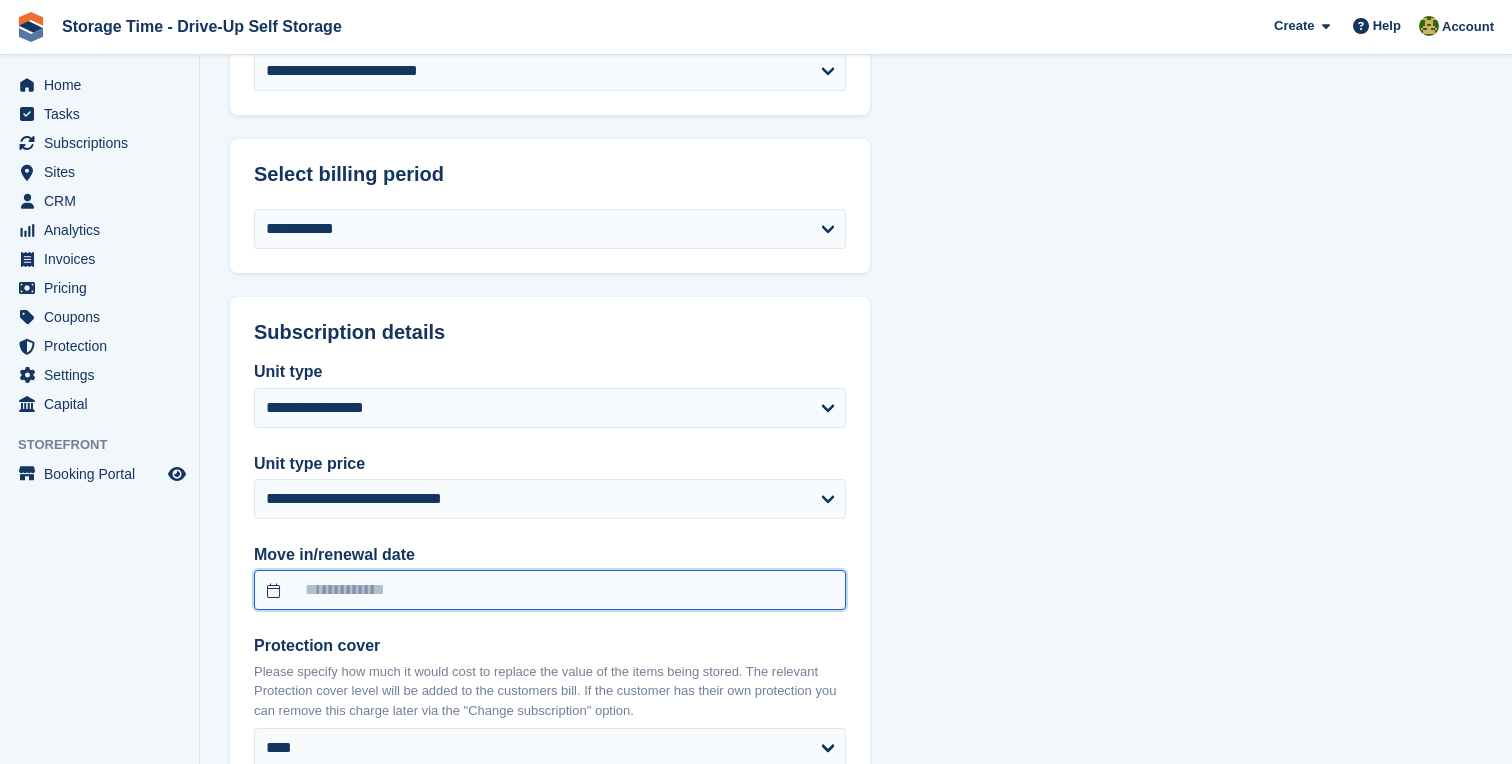 click at bounding box center (550, 590) 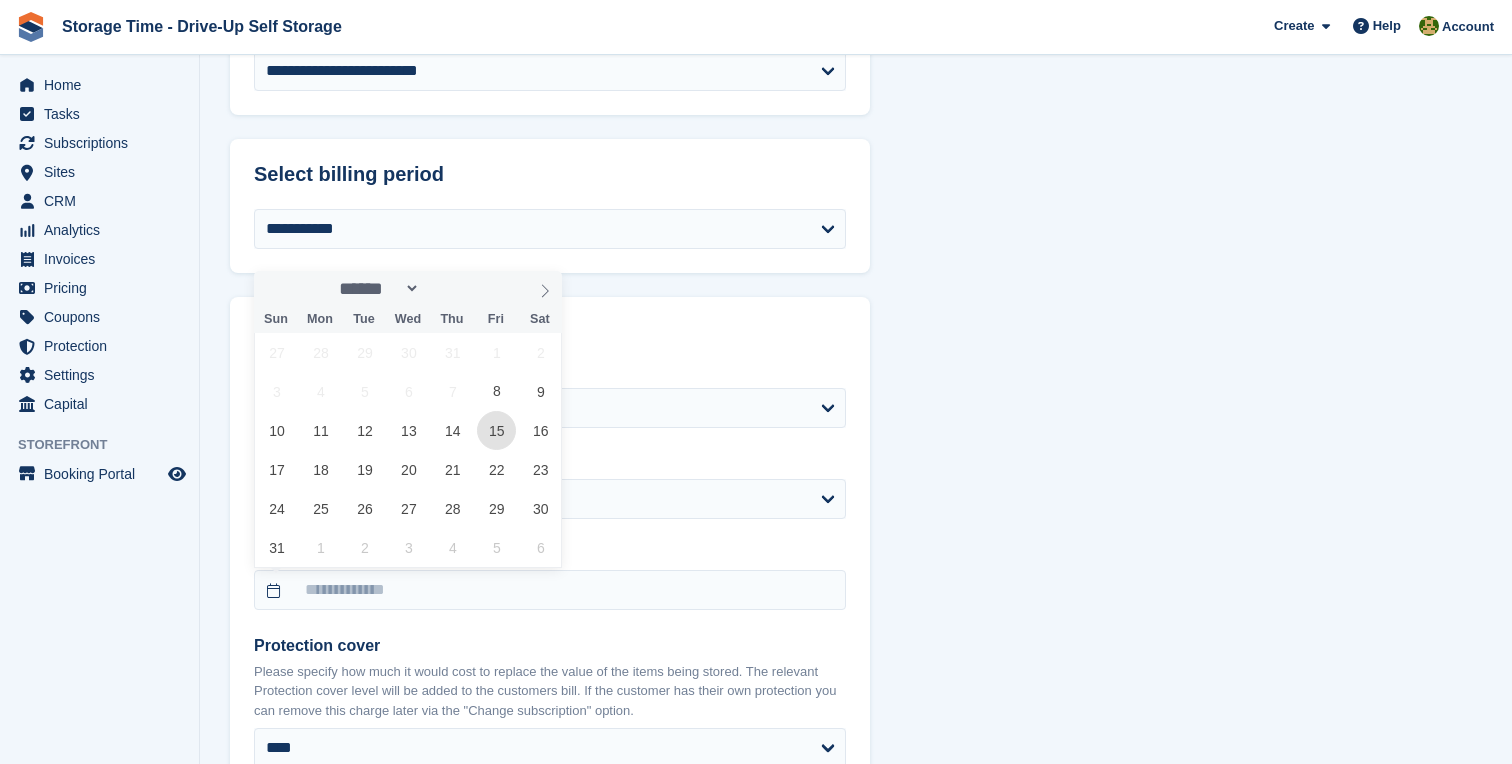 click on "15" at bounding box center (496, 430) 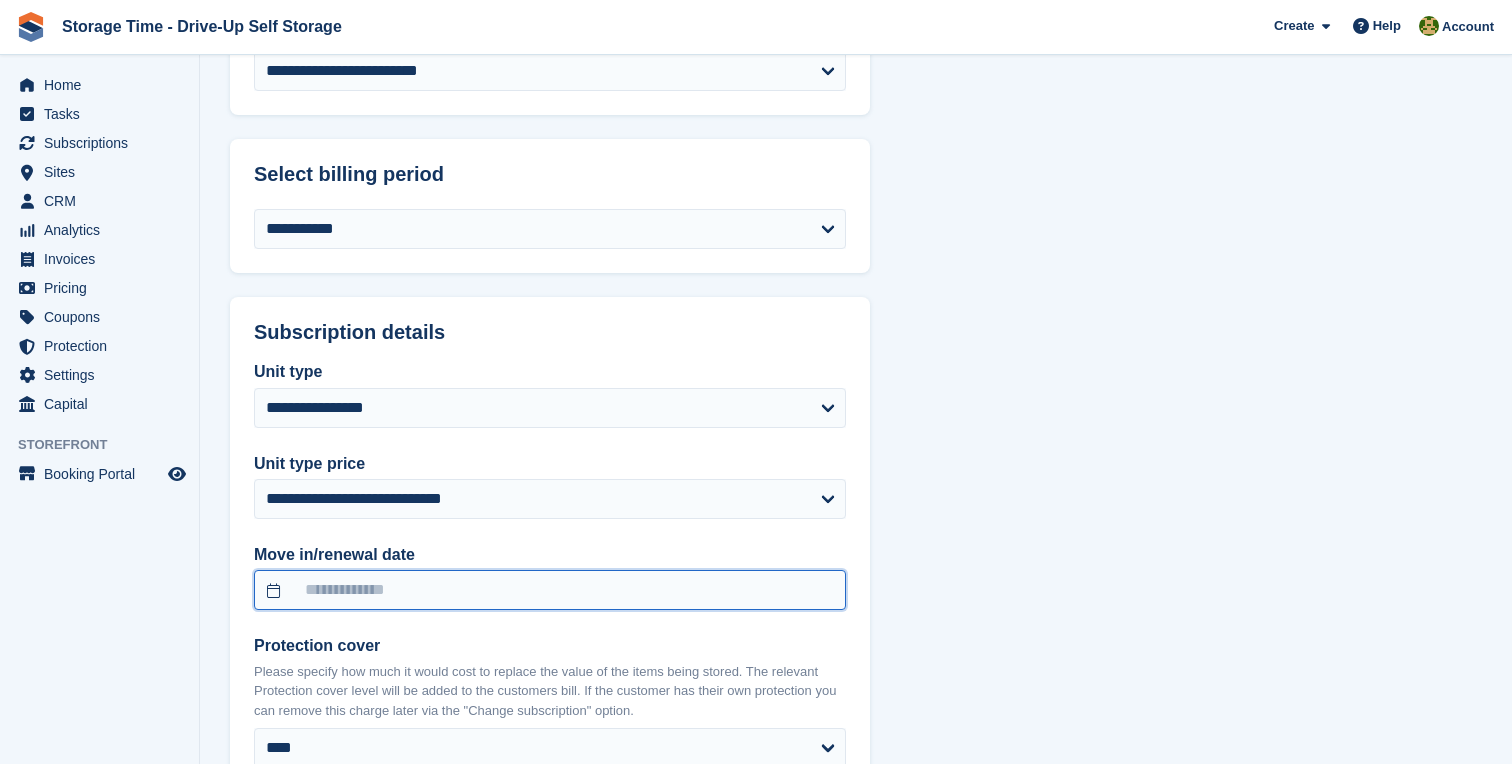 type on "**********" 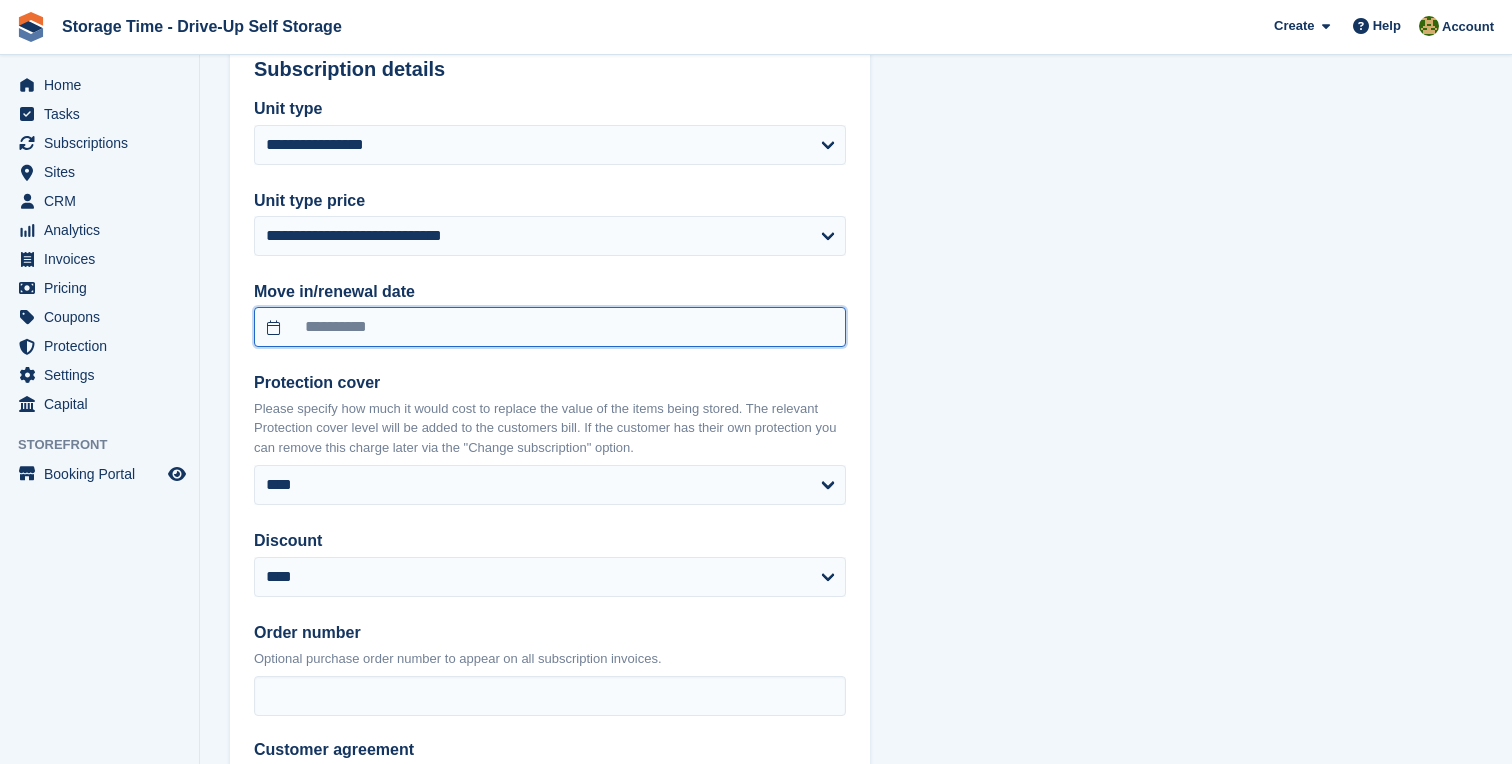 scroll, scrollTop: 1270, scrollLeft: 0, axis: vertical 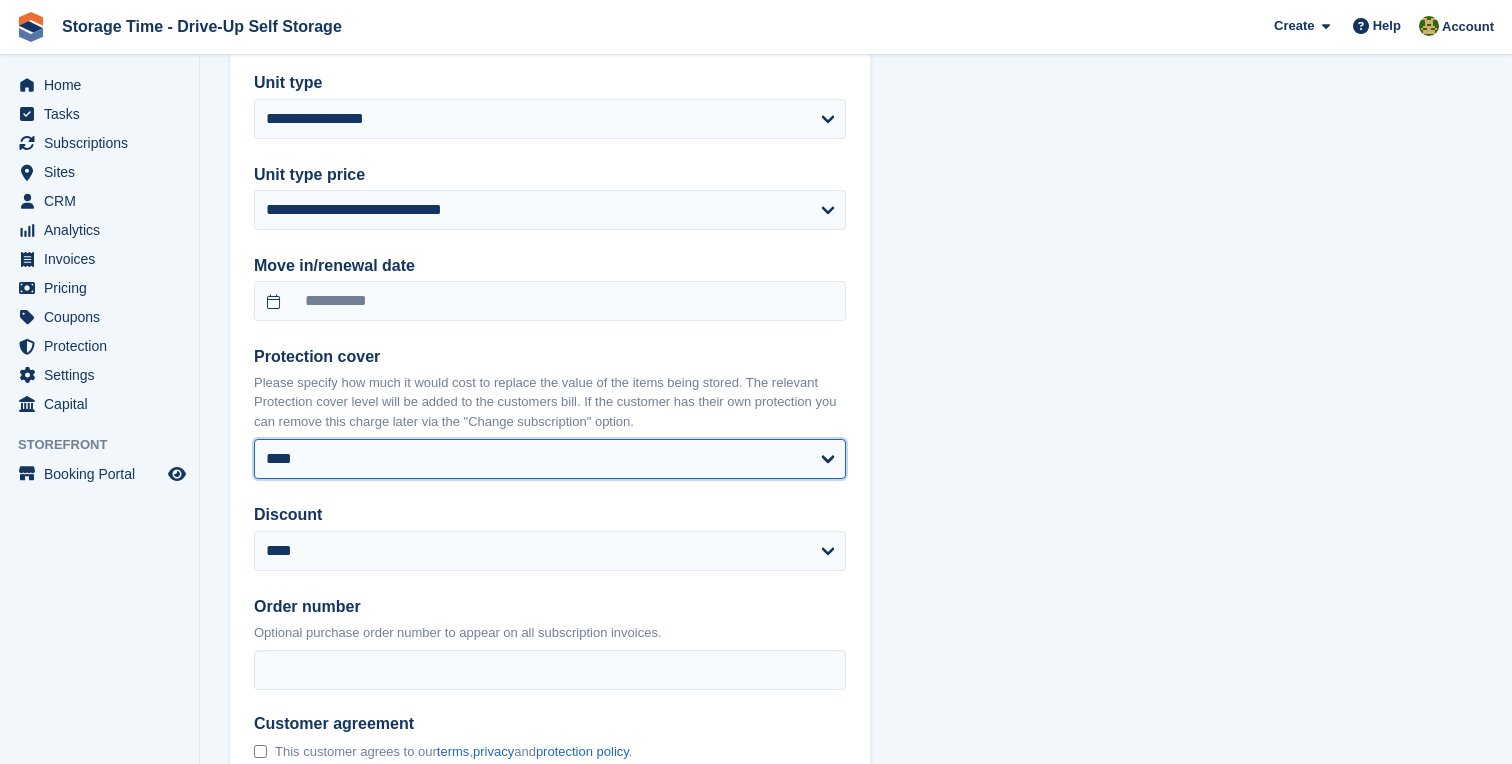 click on "****
******
******
******
******
*******
*******
*******" at bounding box center (550, 459) 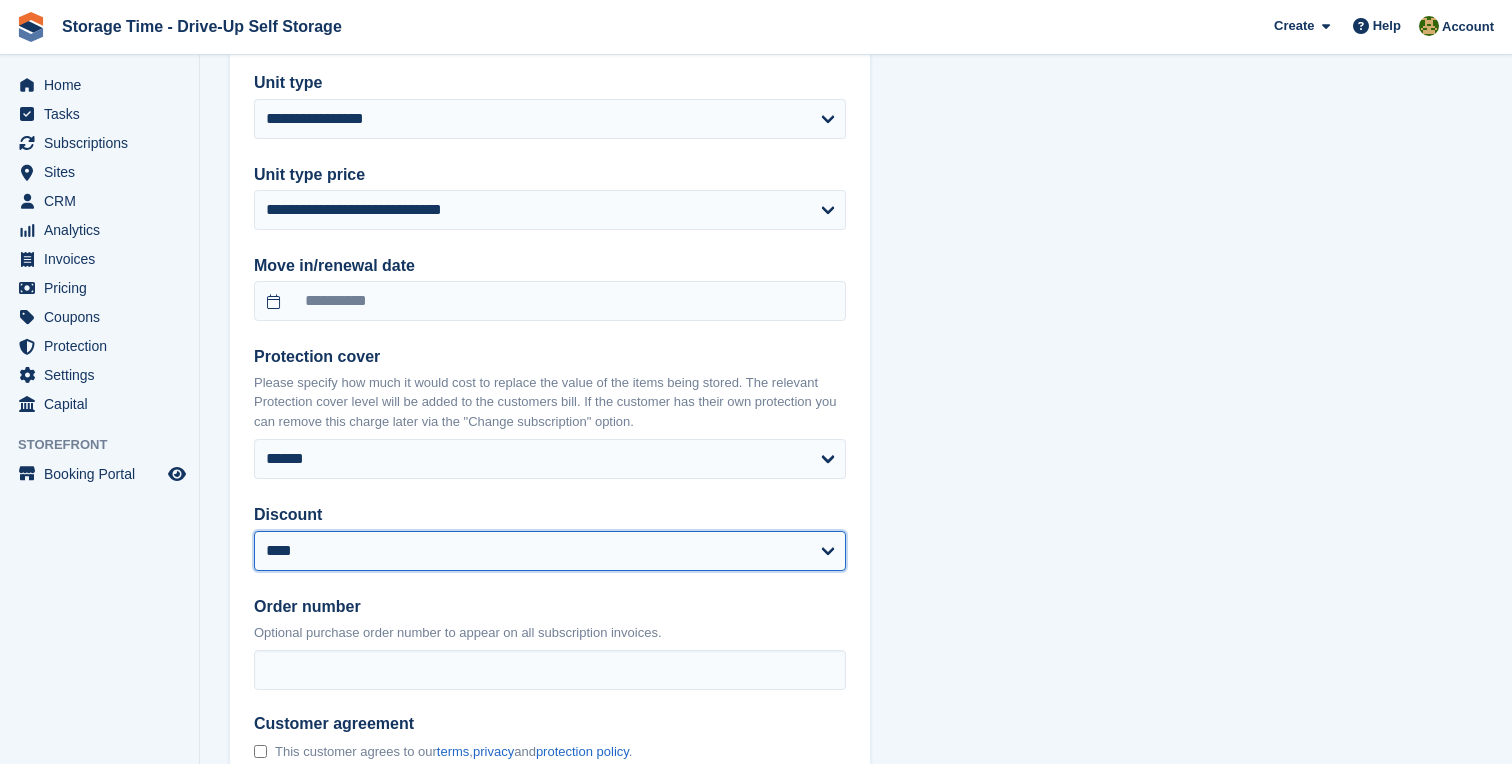 click on "**********" at bounding box center (550, 551) 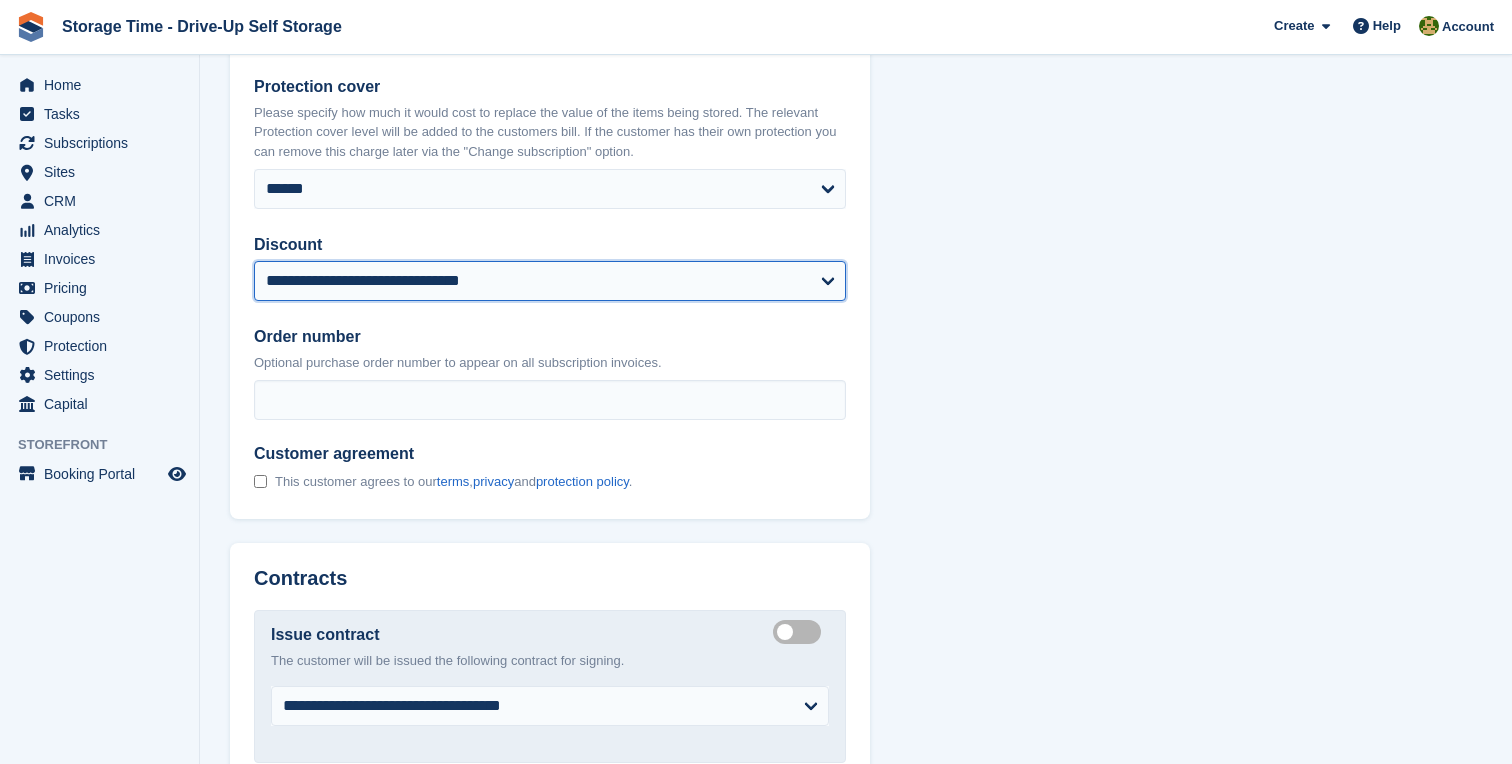scroll, scrollTop: 1560, scrollLeft: 0, axis: vertical 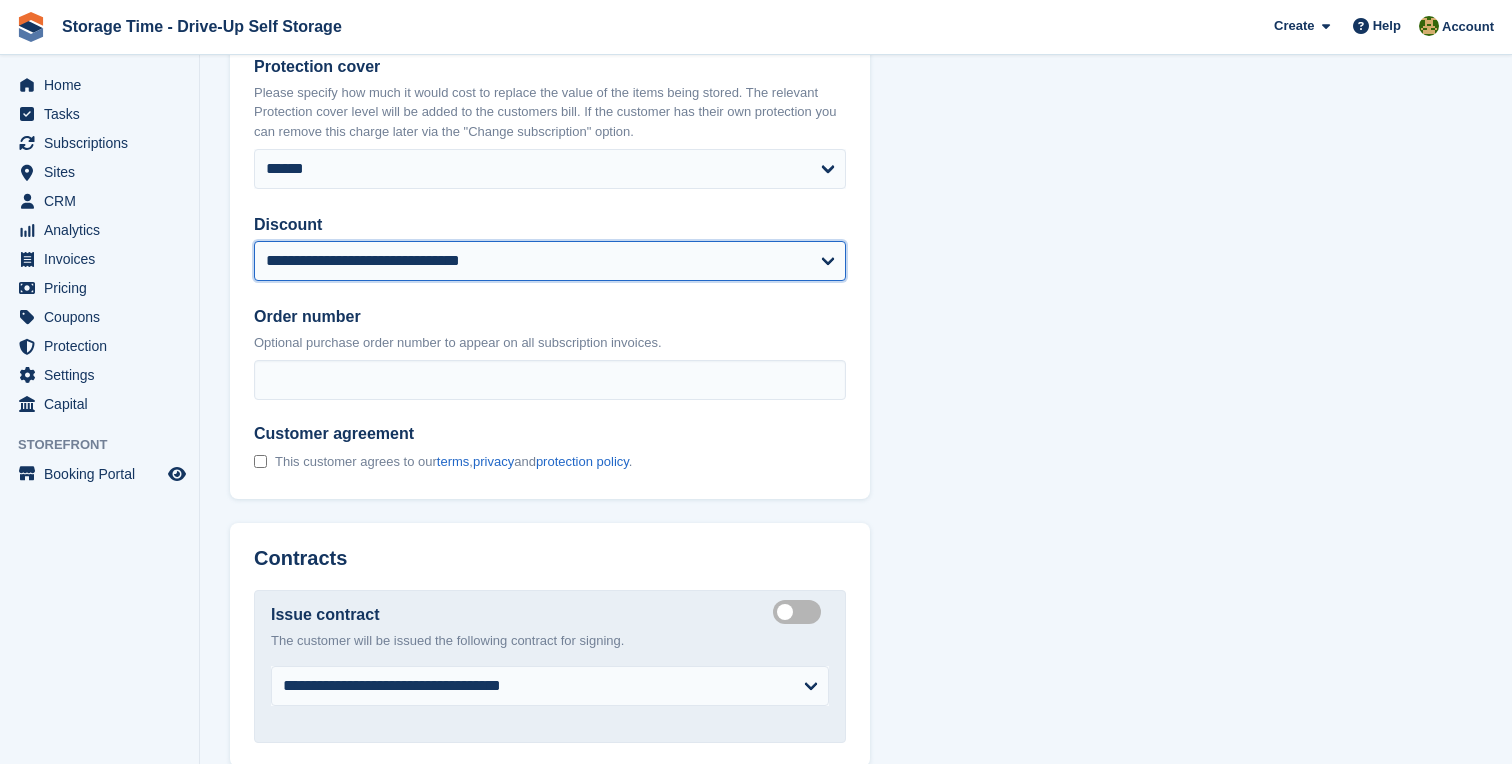 select on "******" 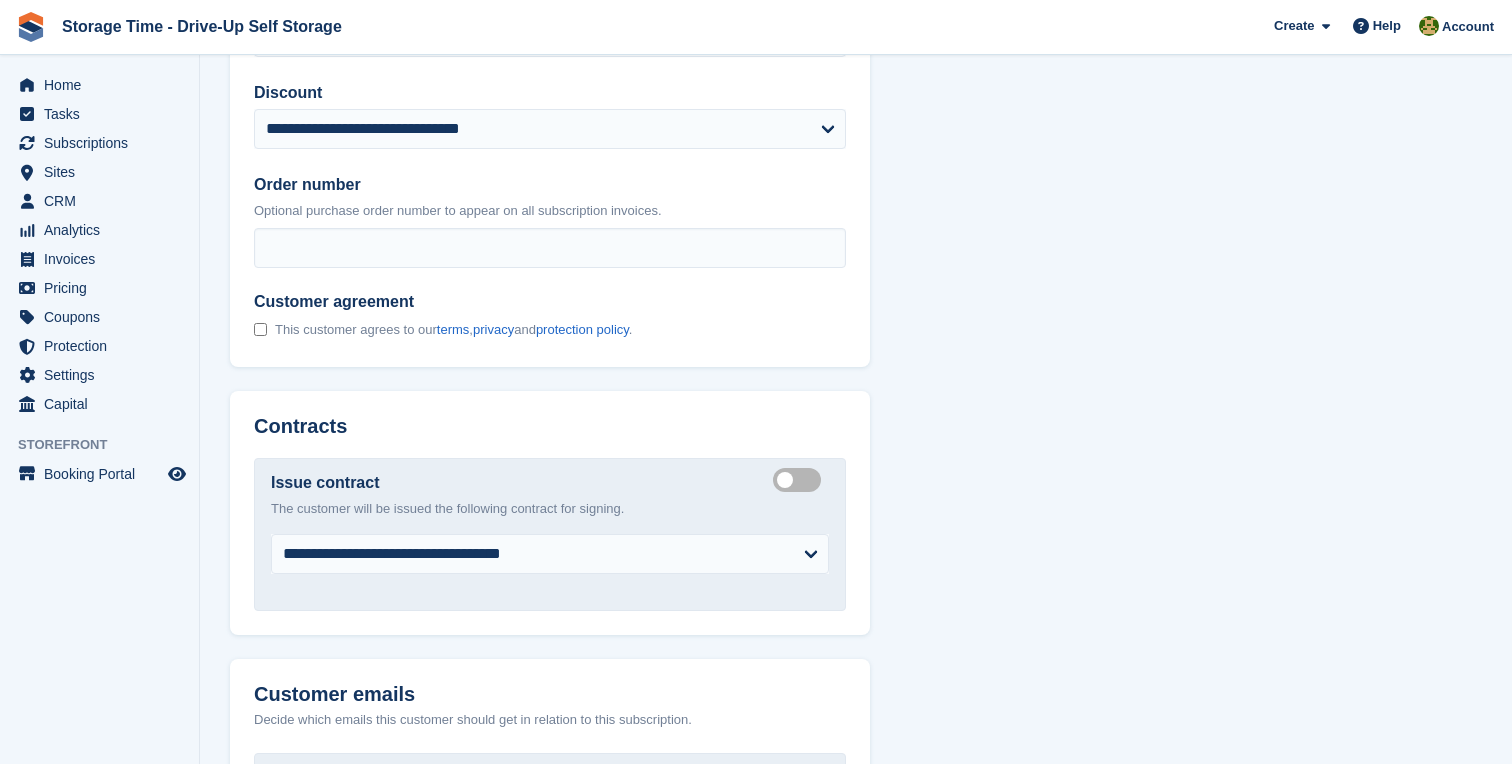 scroll, scrollTop: 1693, scrollLeft: 0, axis: vertical 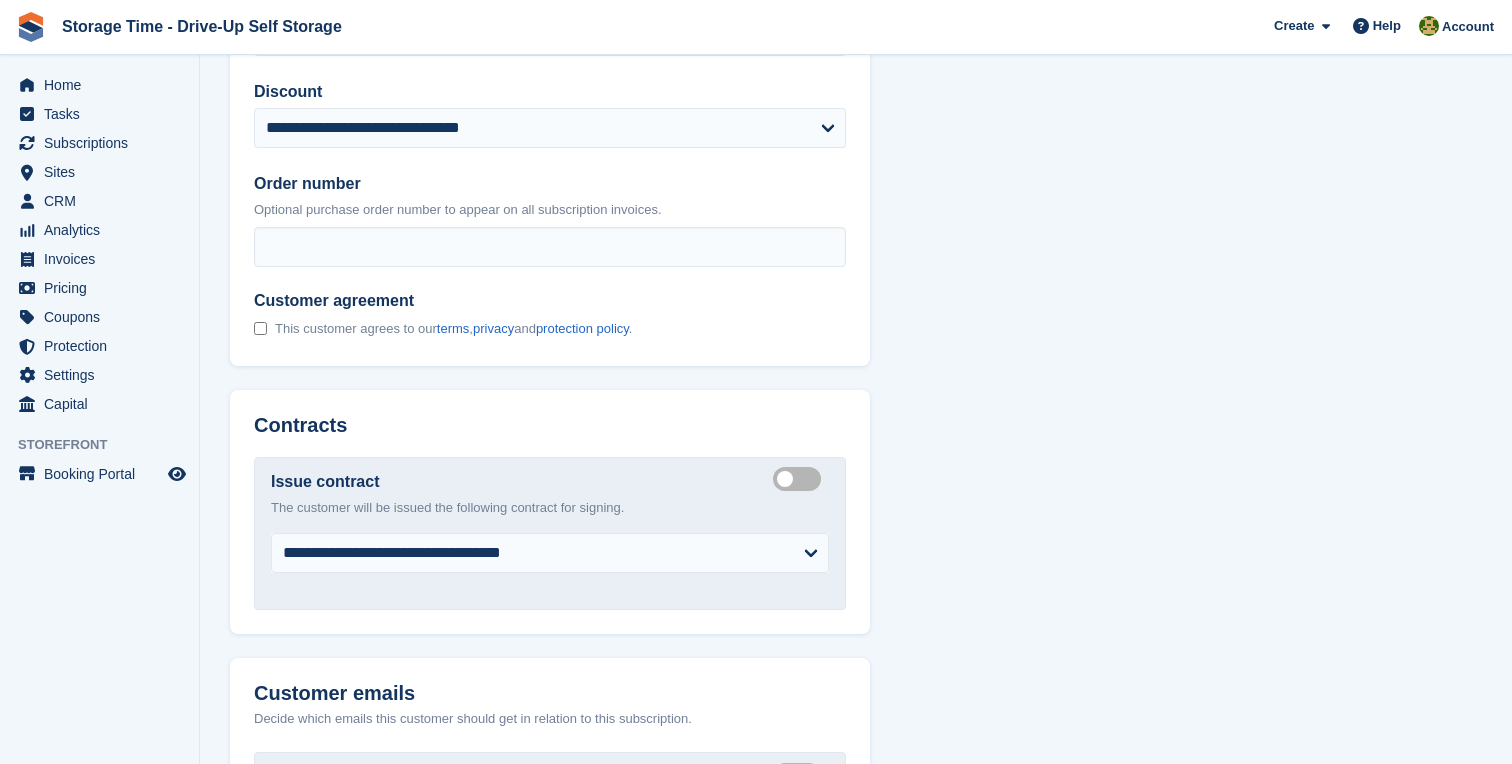 click on "Create integrated contract" at bounding box center [801, 479] 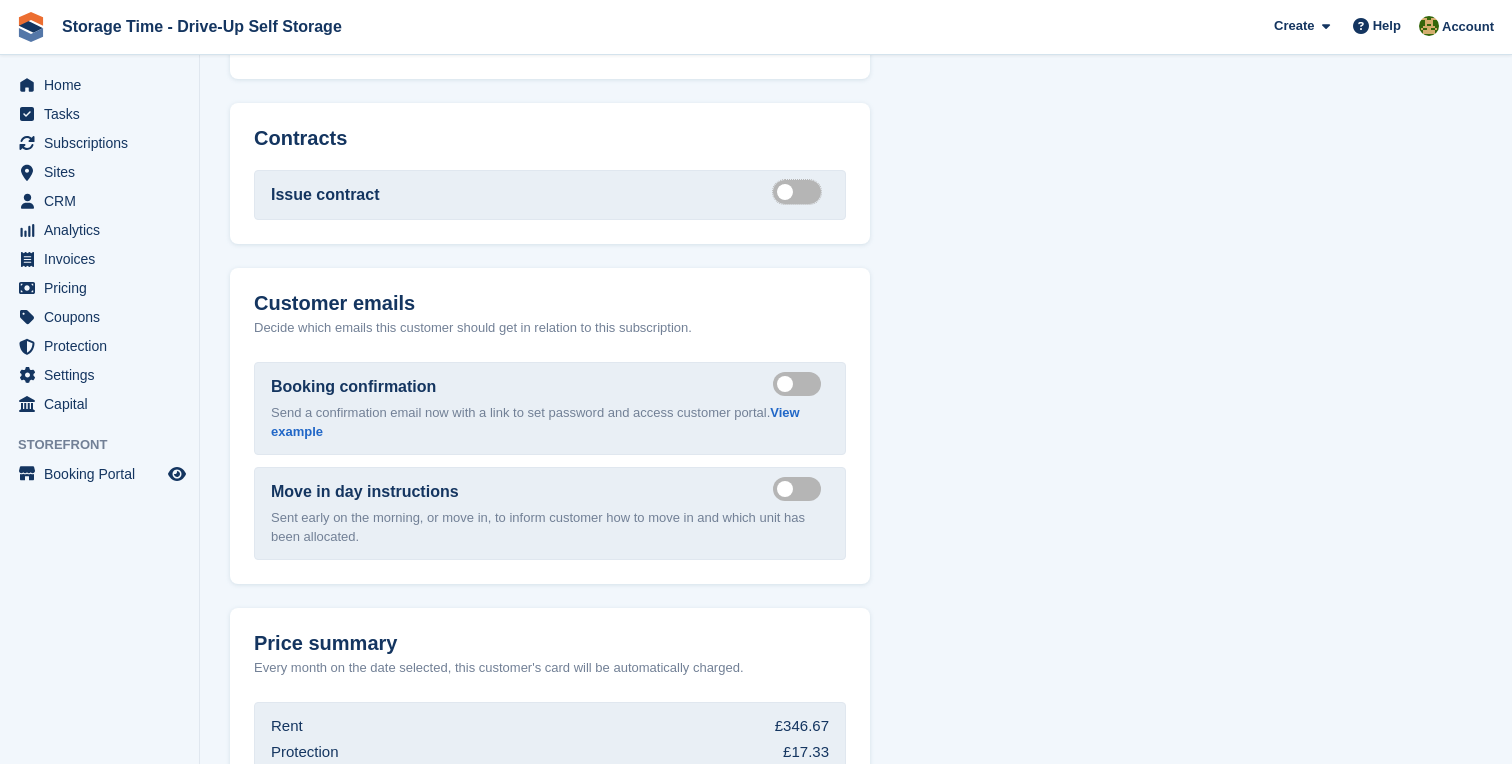 scroll, scrollTop: 2110, scrollLeft: 0, axis: vertical 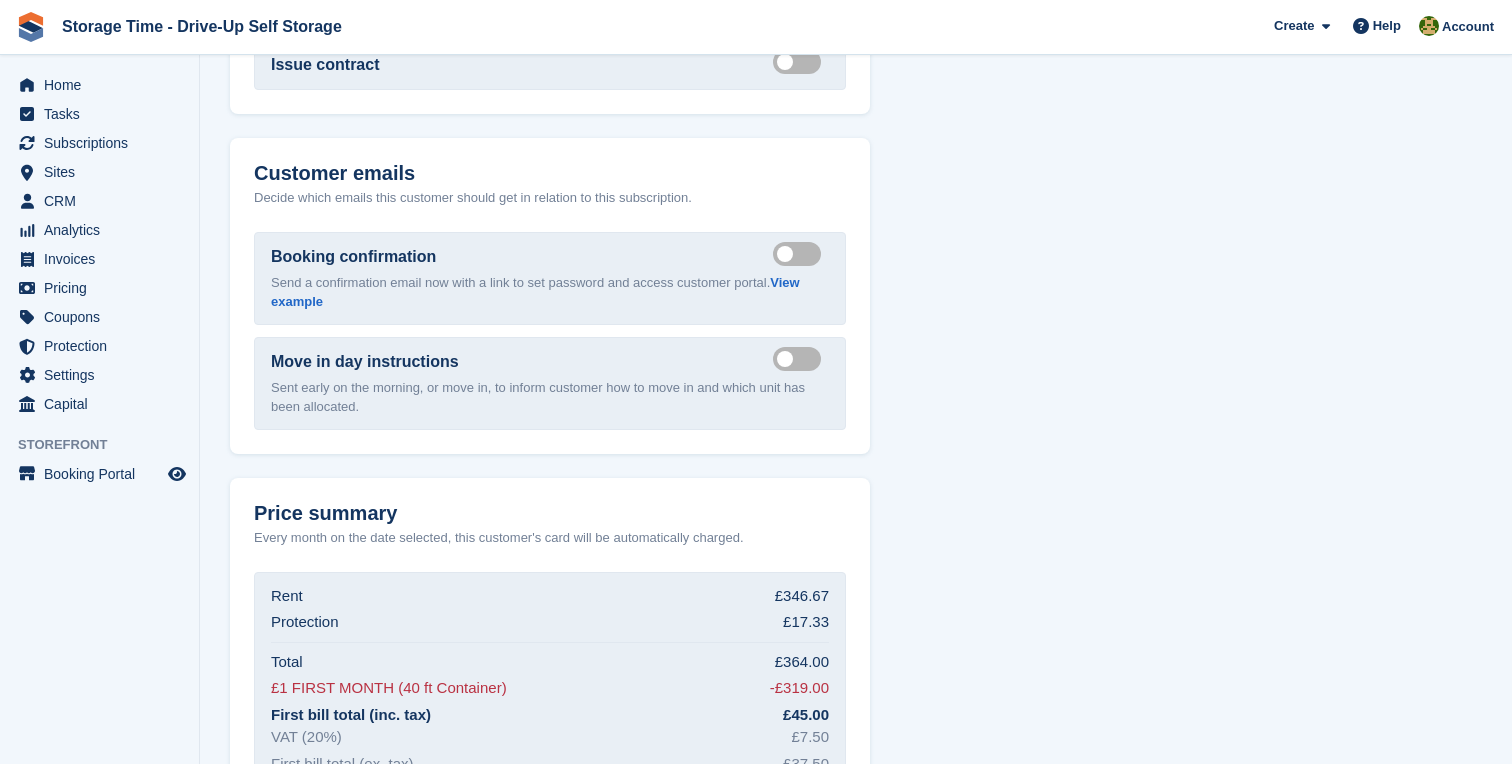 click on "Send booking confirmation email" at bounding box center [801, 254] 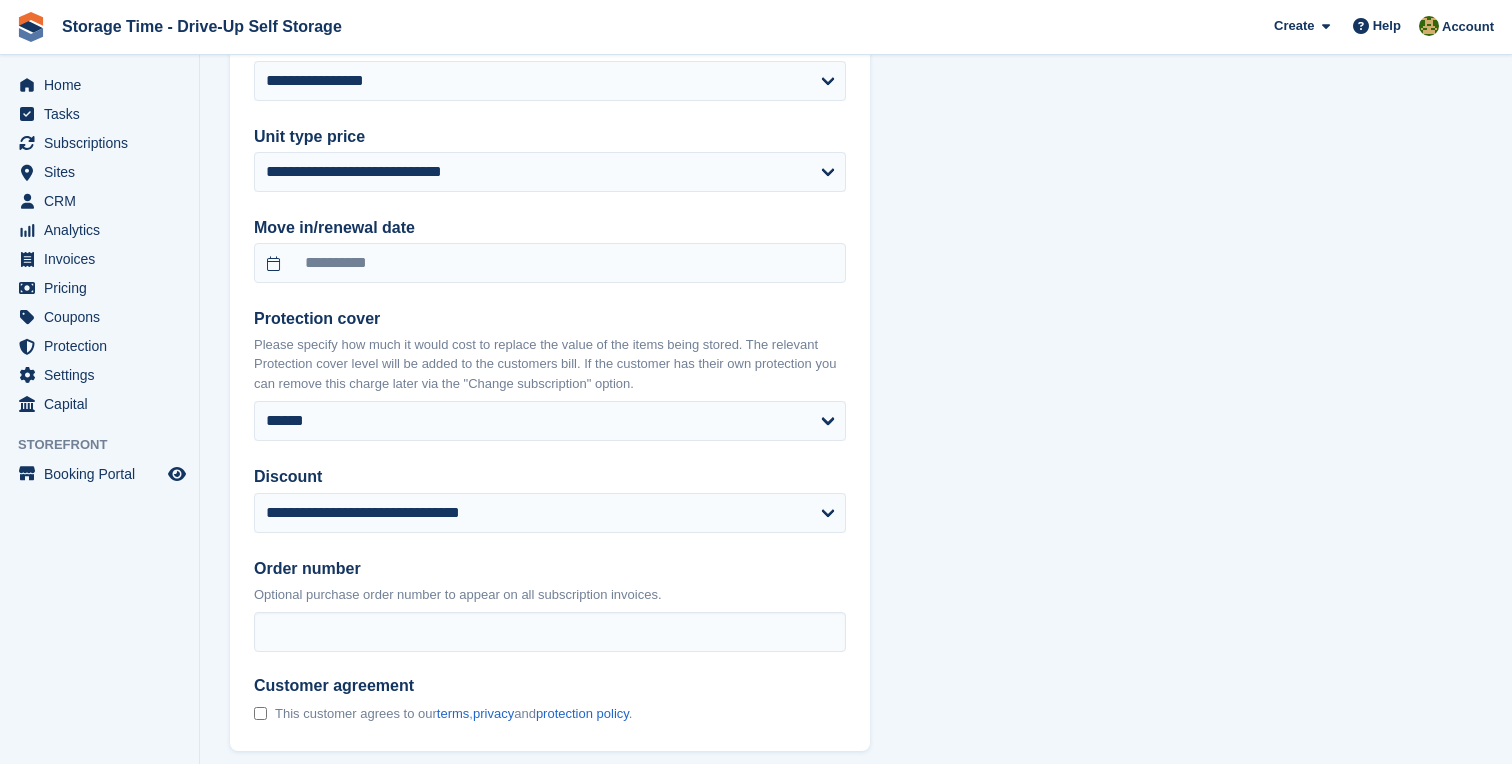 scroll, scrollTop: 1310, scrollLeft: 0, axis: vertical 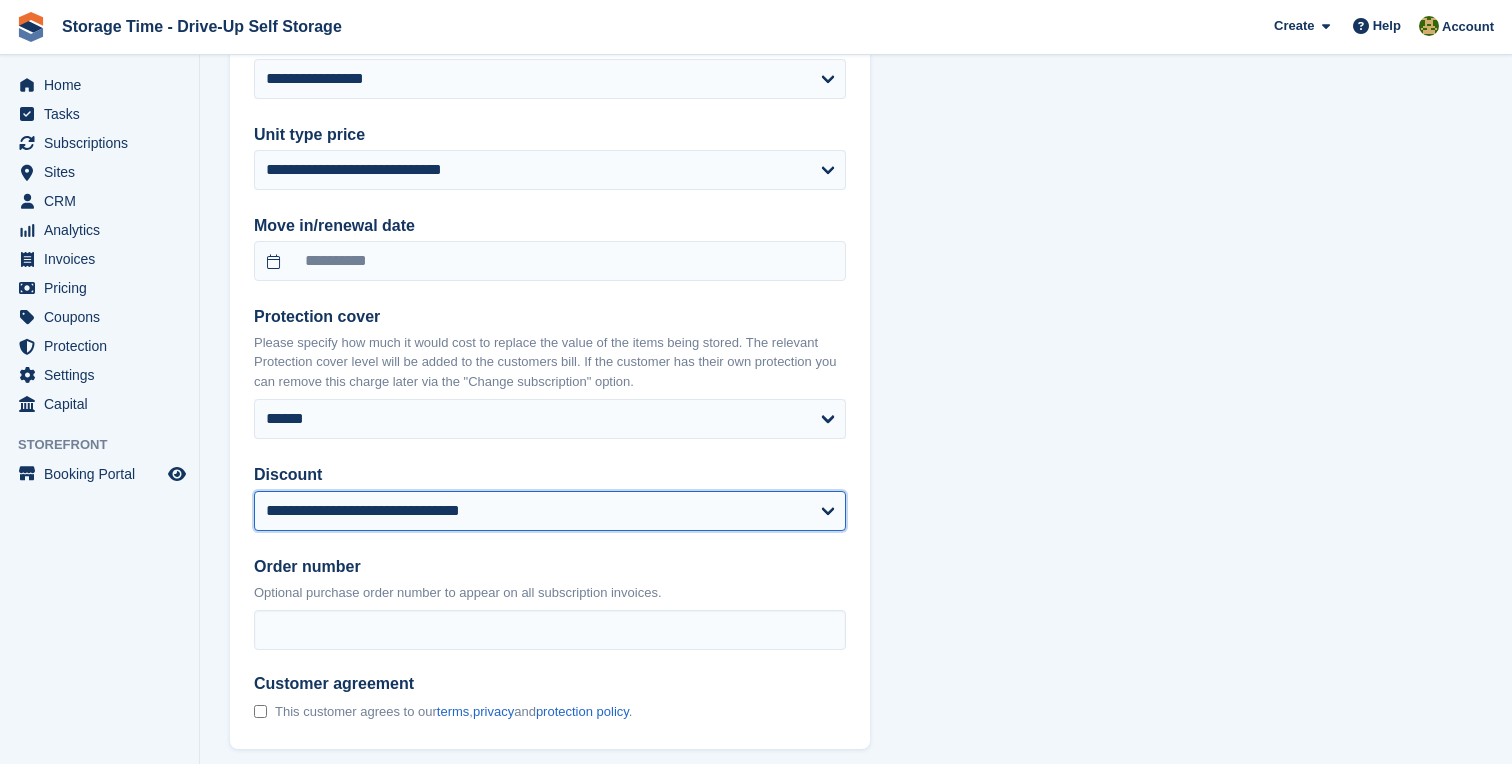 click on "**********" at bounding box center (550, 511) 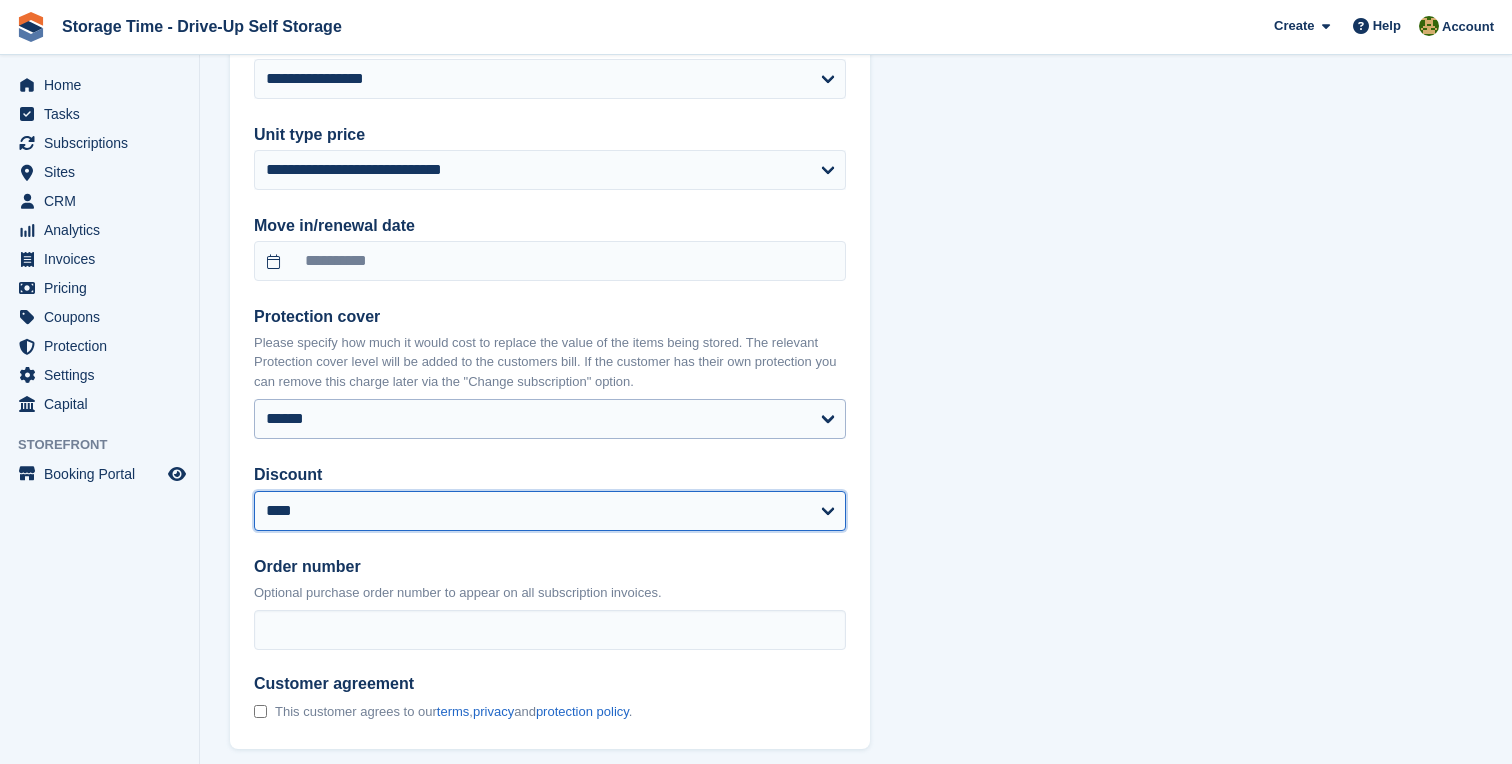 select on "******" 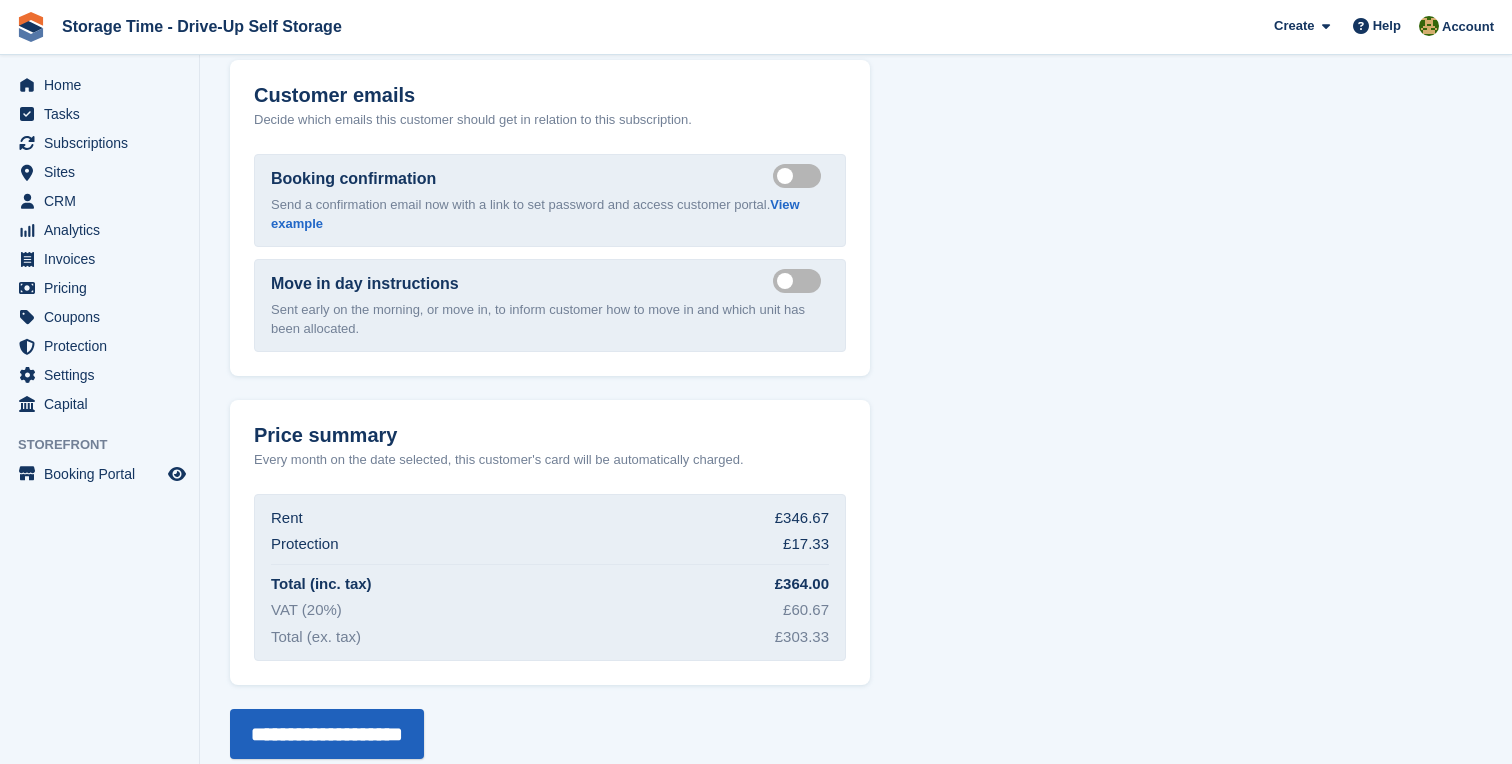 scroll, scrollTop: 2213, scrollLeft: 0, axis: vertical 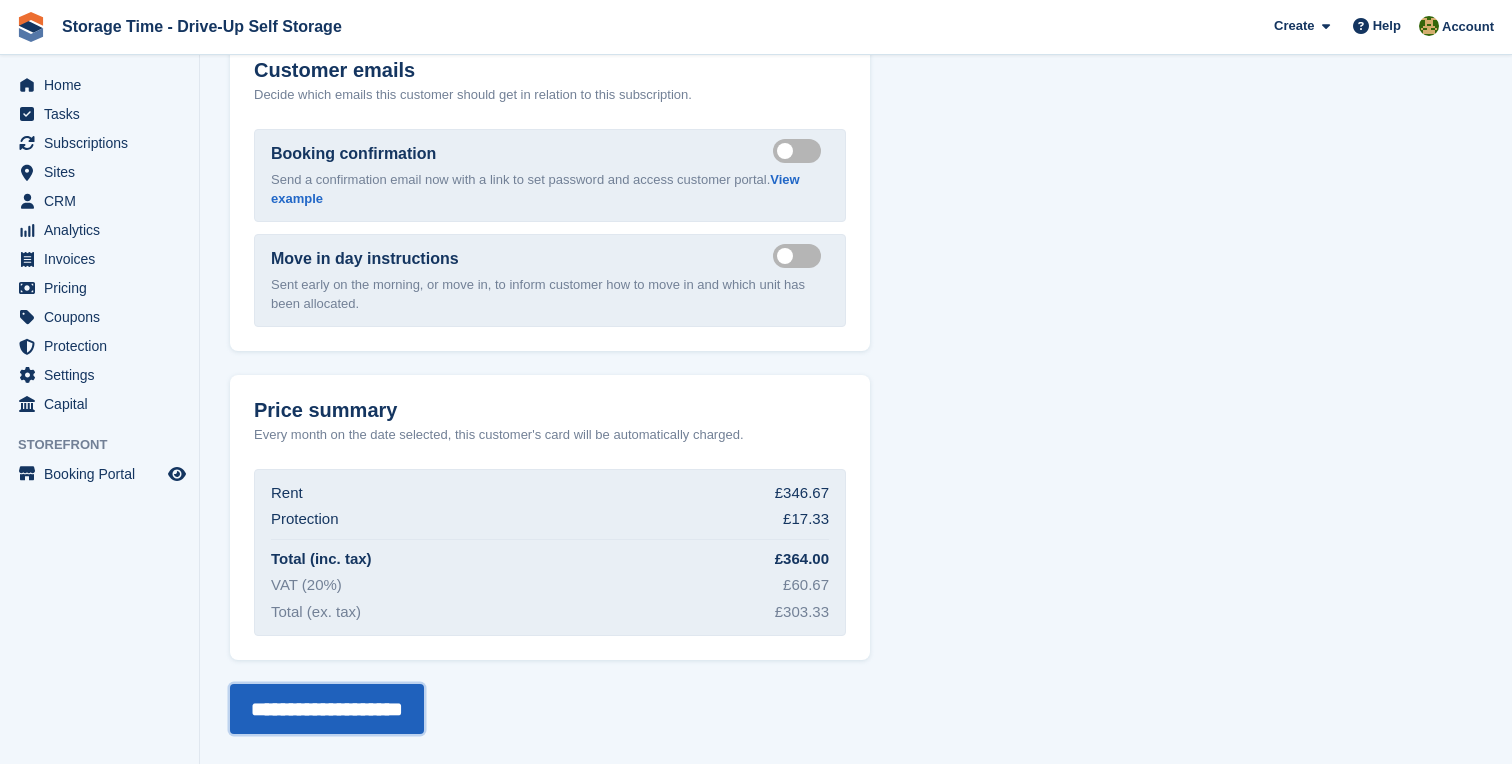 click on "**********" at bounding box center (327, 709) 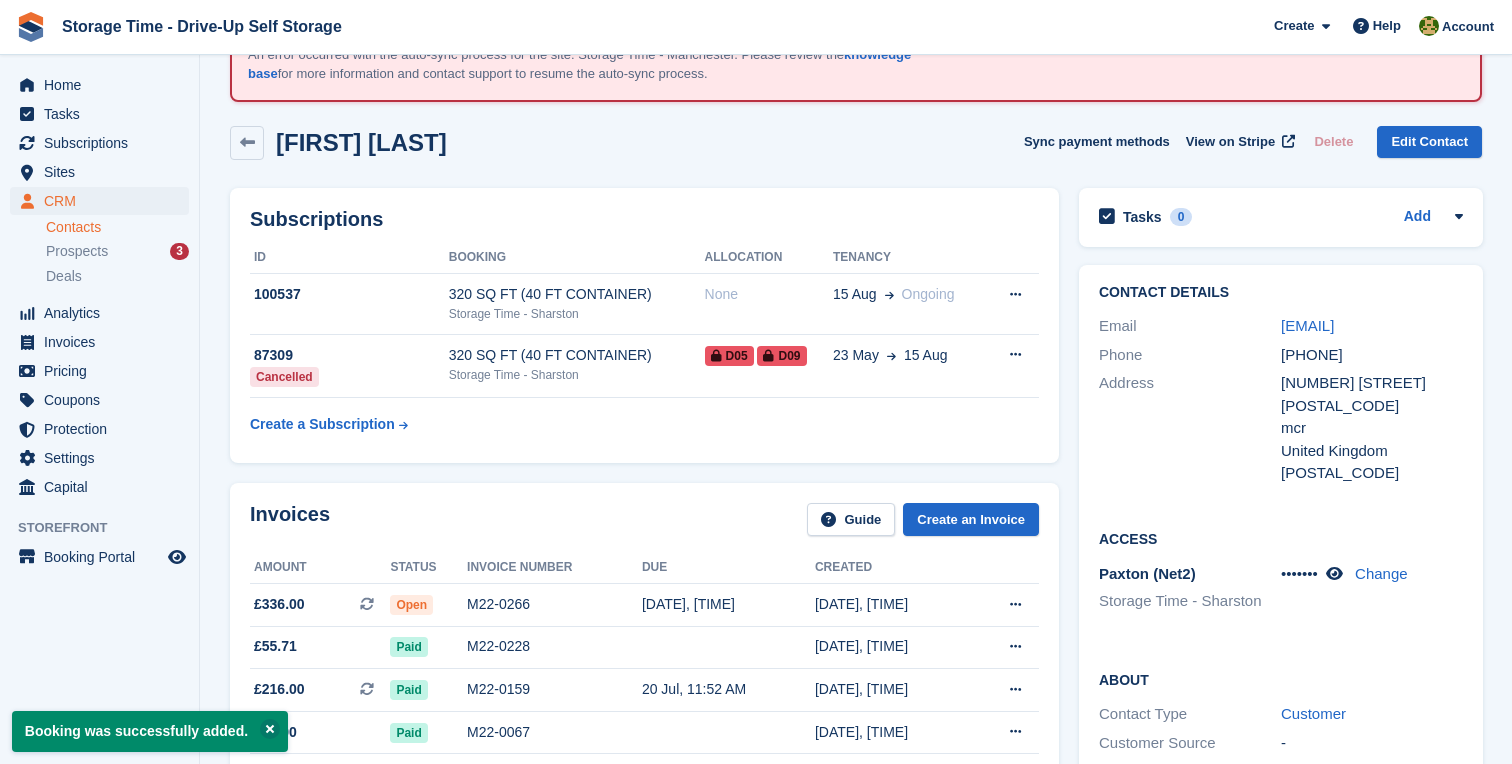 scroll, scrollTop: 82, scrollLeft: 0, axis: vertical 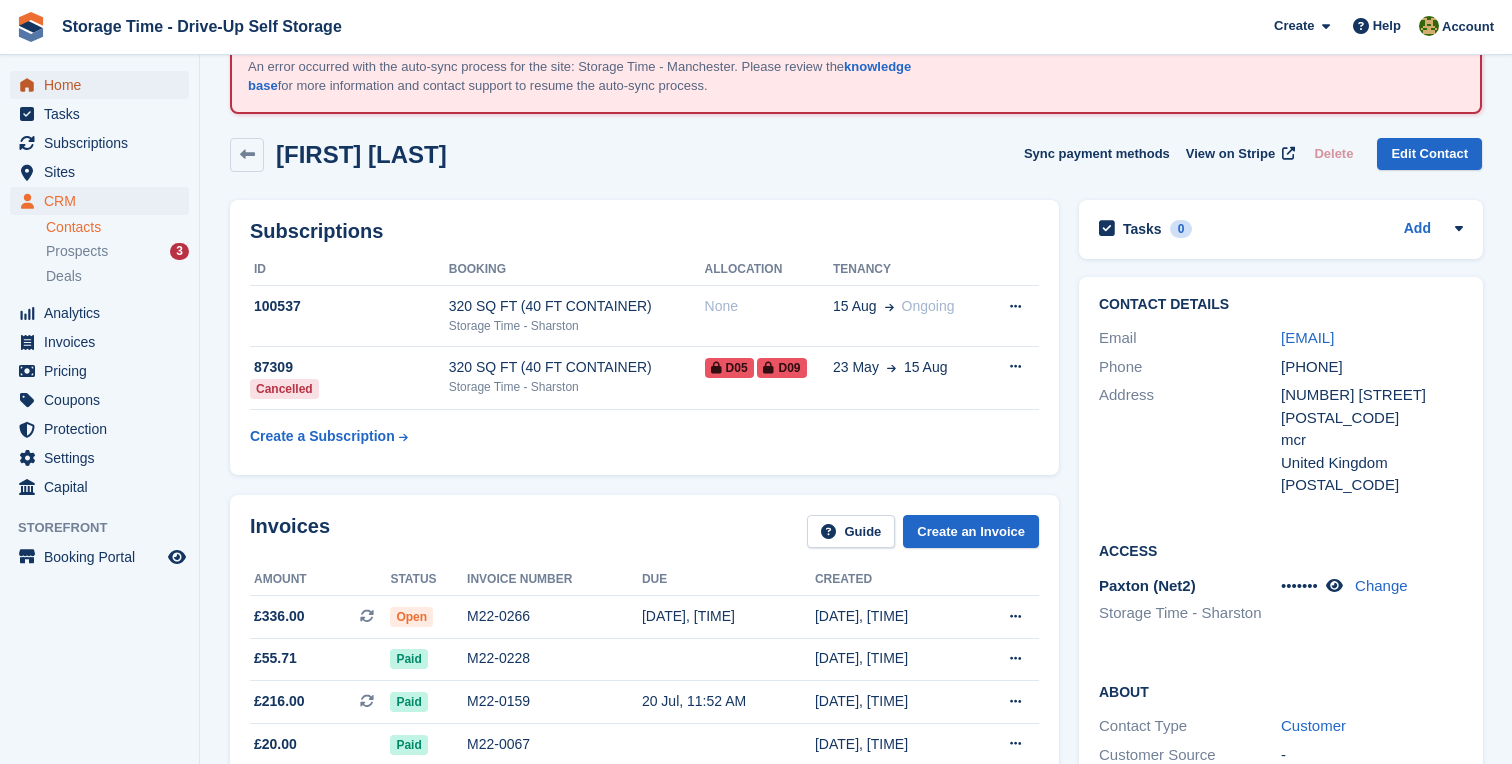 click on "Home" at bounding box center [104, 85] 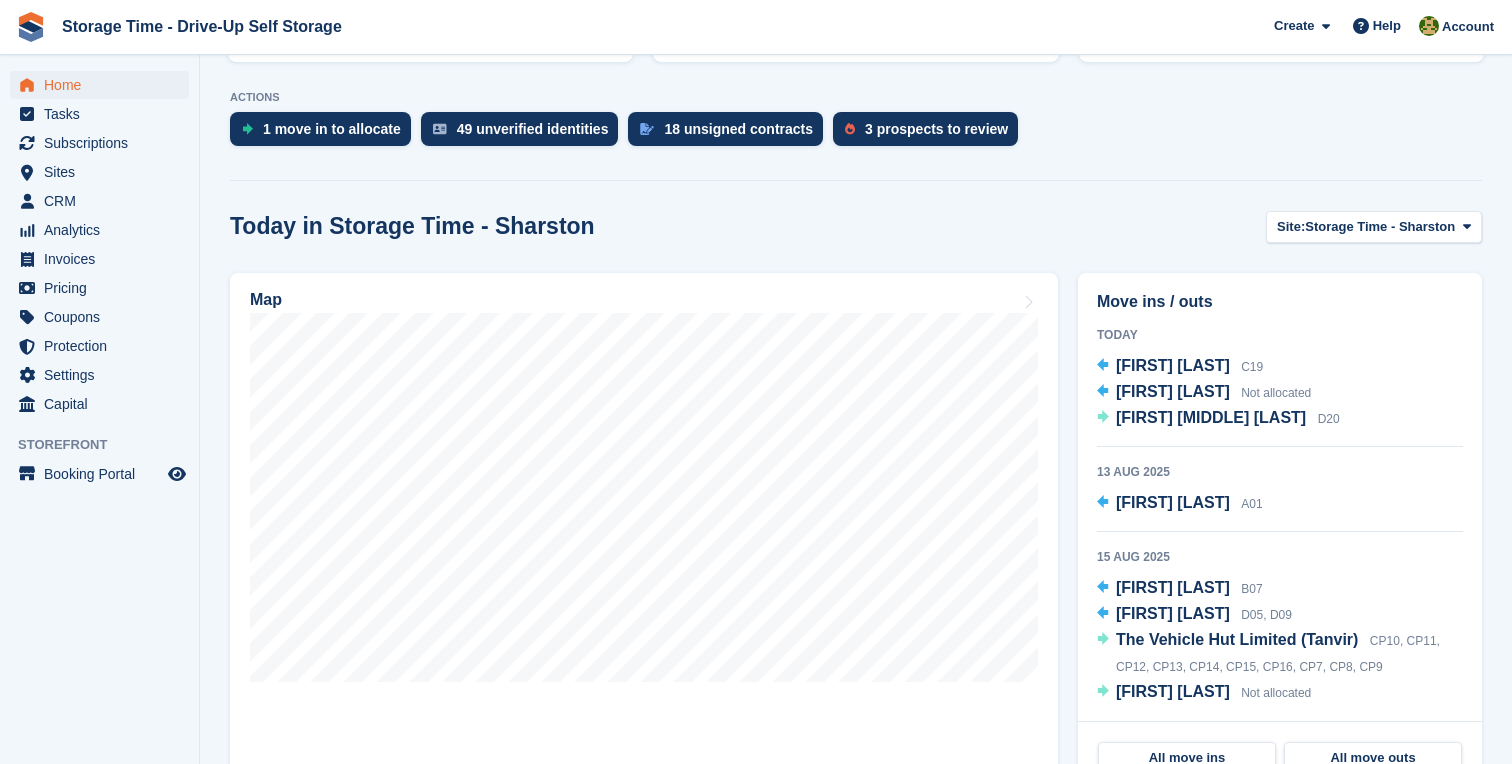scroll, scrollTop: 964, scrollLeft: 0, axis: vertical 